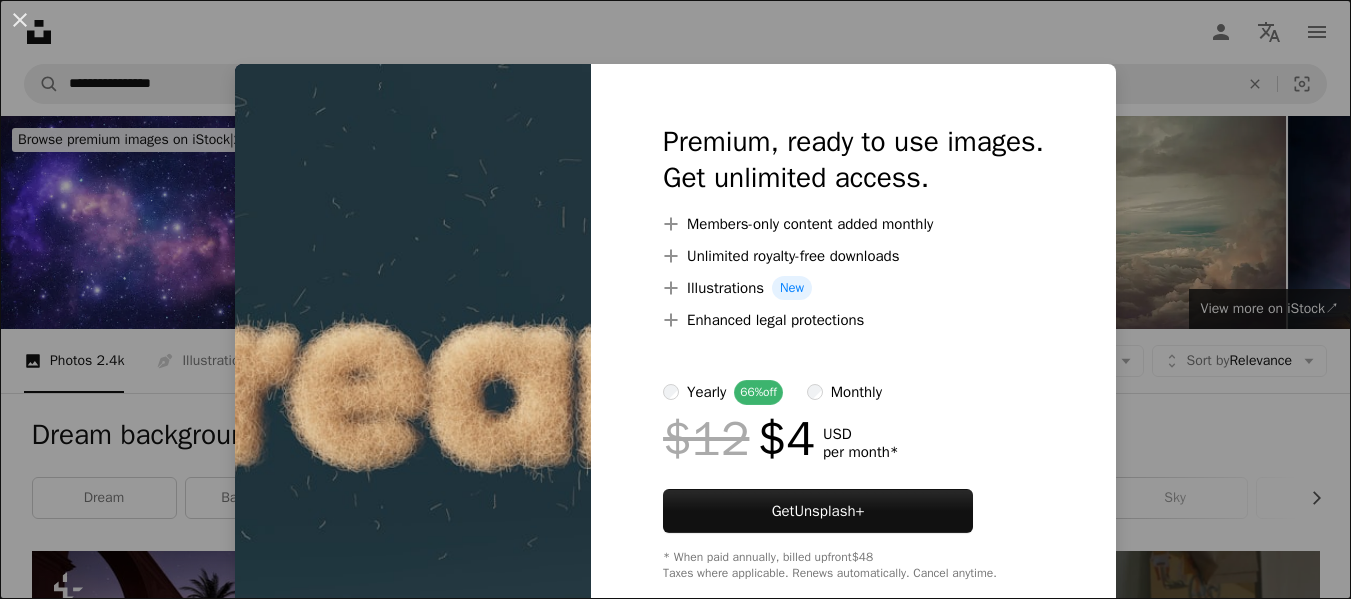 scroll, scrollTop: 2300, scrollLeft: 0, axis: vertical 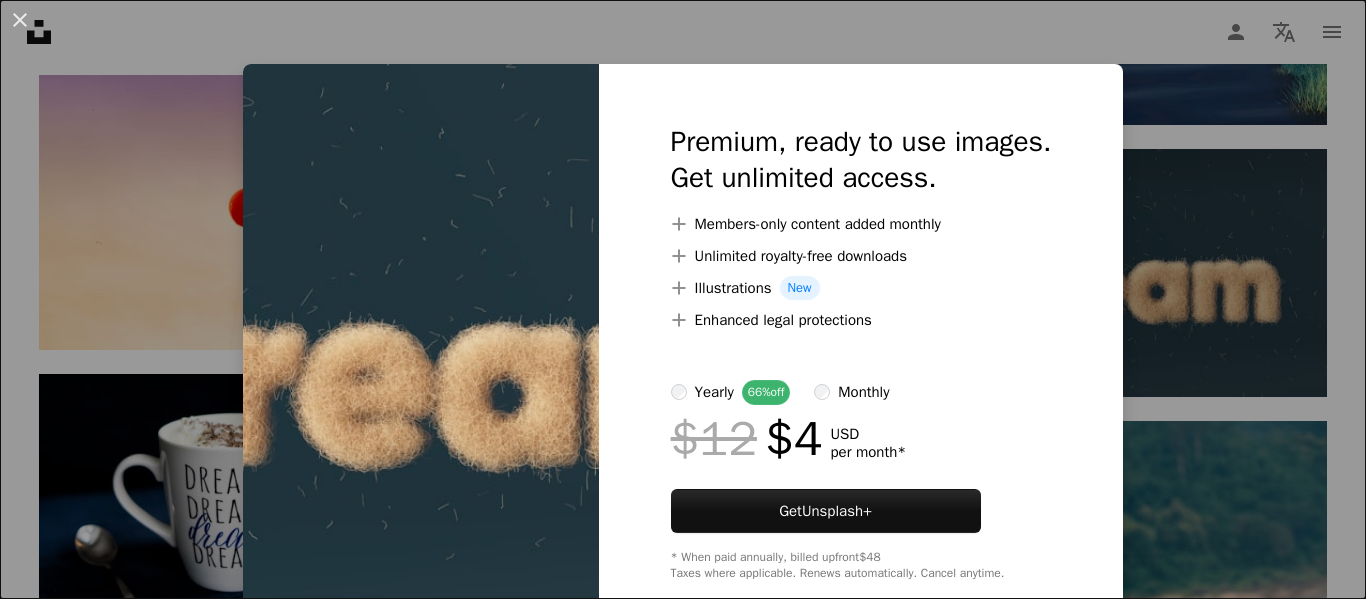 click on "An X shape Premium, ready to use images. Get unlimited access. A plus sign Members-only content added monthly A plus sign Unlimited royalty-free downloads A plus sign Illustrations  New A plus sign Enhanced legal protections yearly 66%  off monthly $12   $4 USD per month * Get  Unsplash+ * When paid annually, billed upfront  $48 Taxes where applicable. Renews automatically. Cancel anytime." at bounding box center [683, 299] 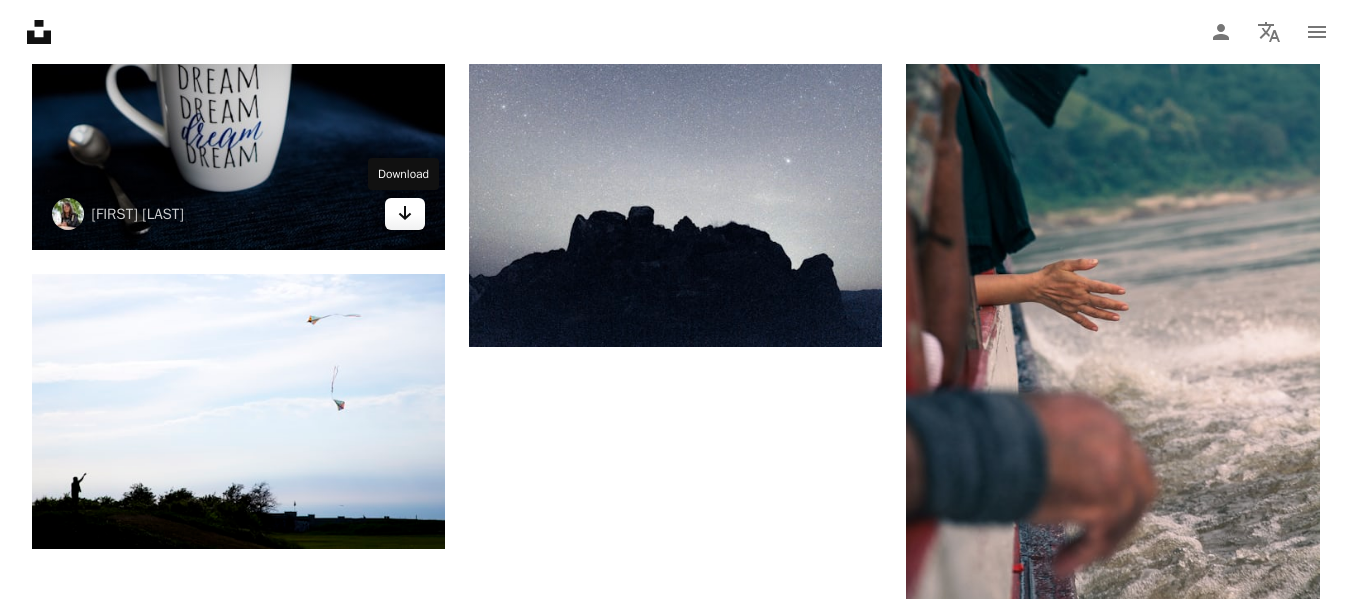scroll, scrollTop: 2600, scrollLeft: 0, axis: vertical 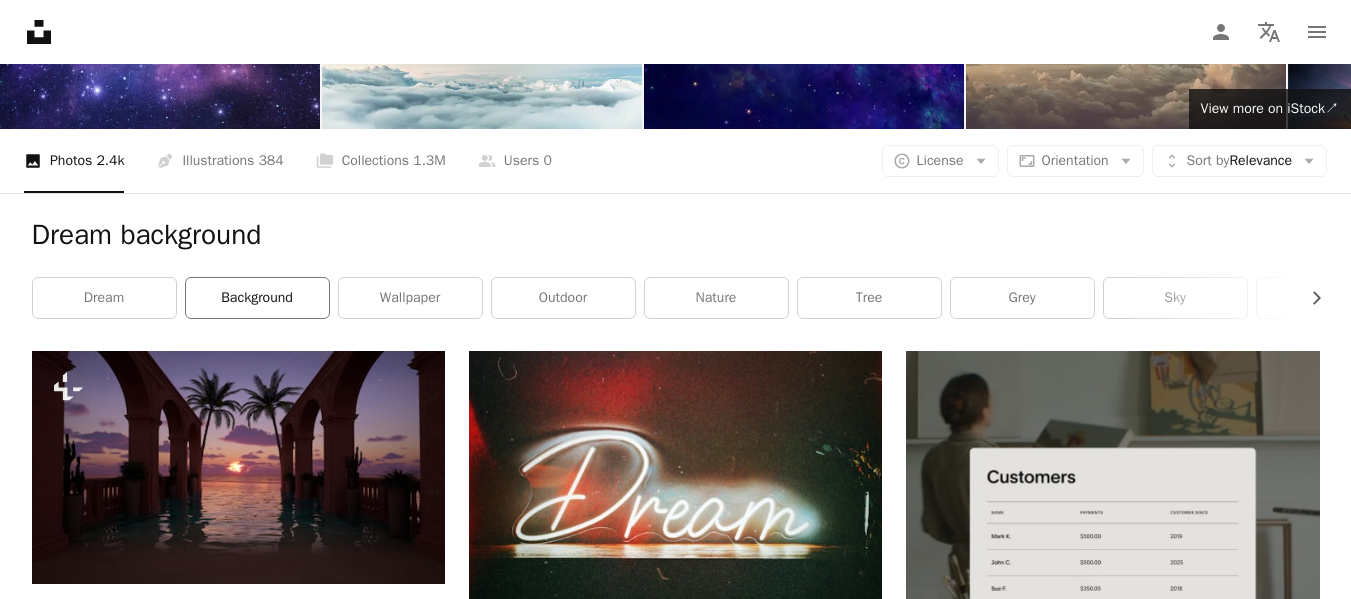 click on "background" at bounding box center (257, 298) 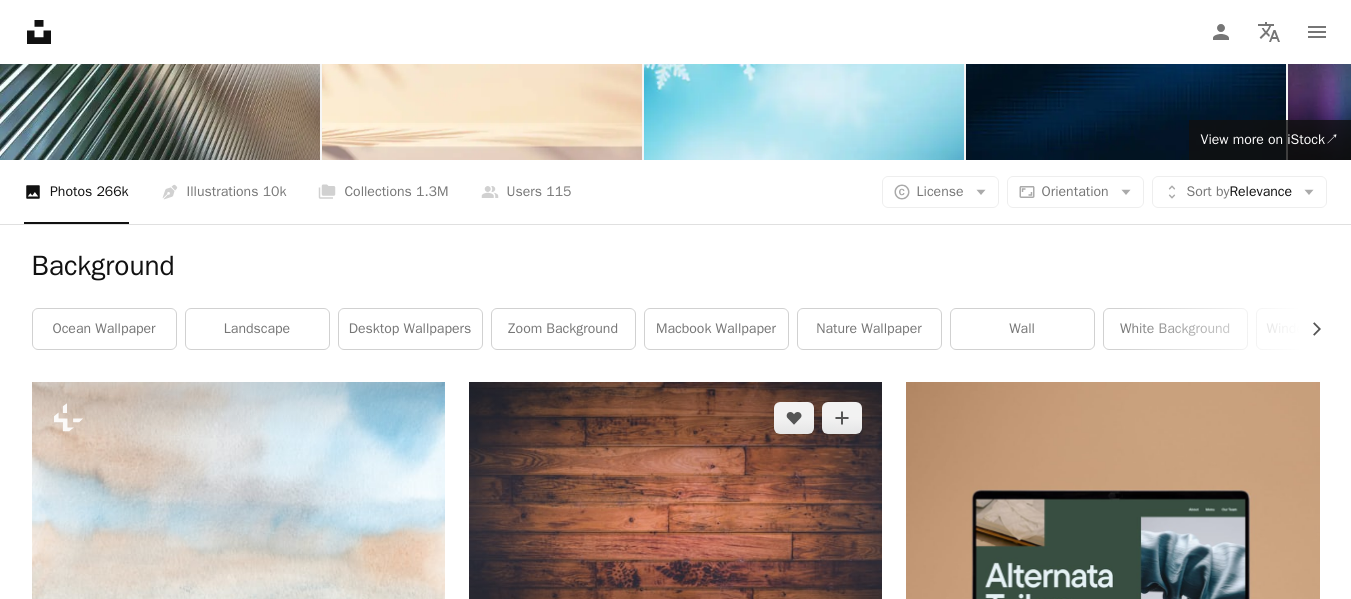 scroll, scrollTop: 200, scrollLeft: 0, axis: vertical 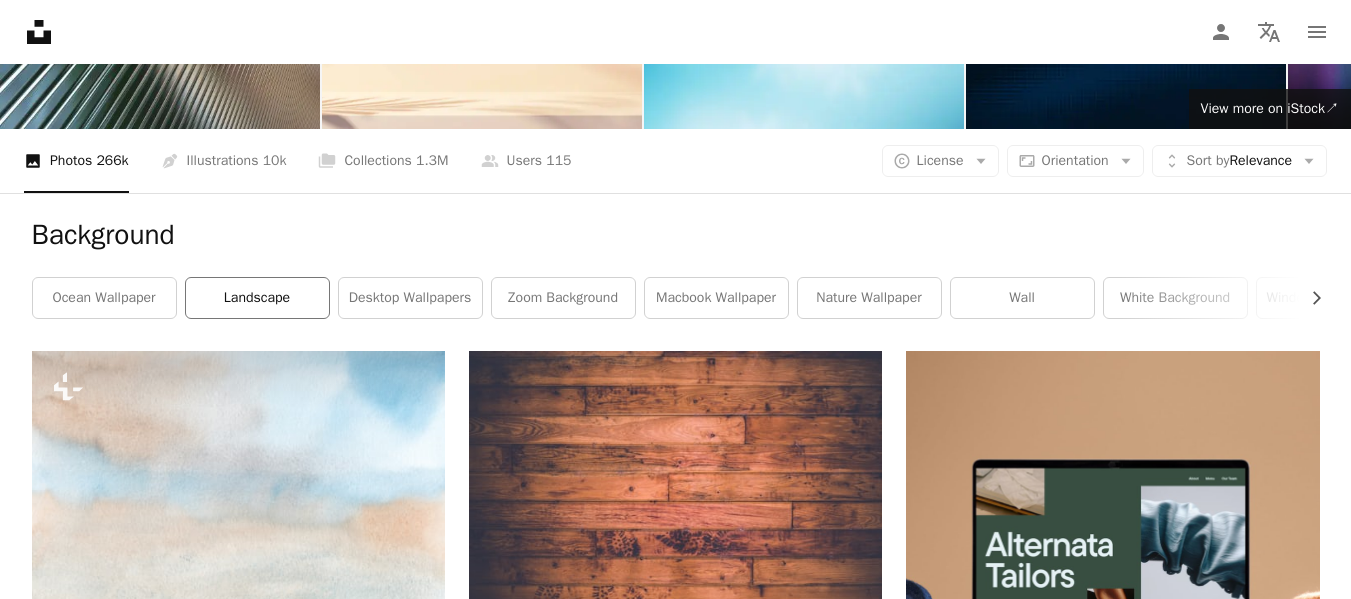 click on "landscape" at bounding box center (257, 298) 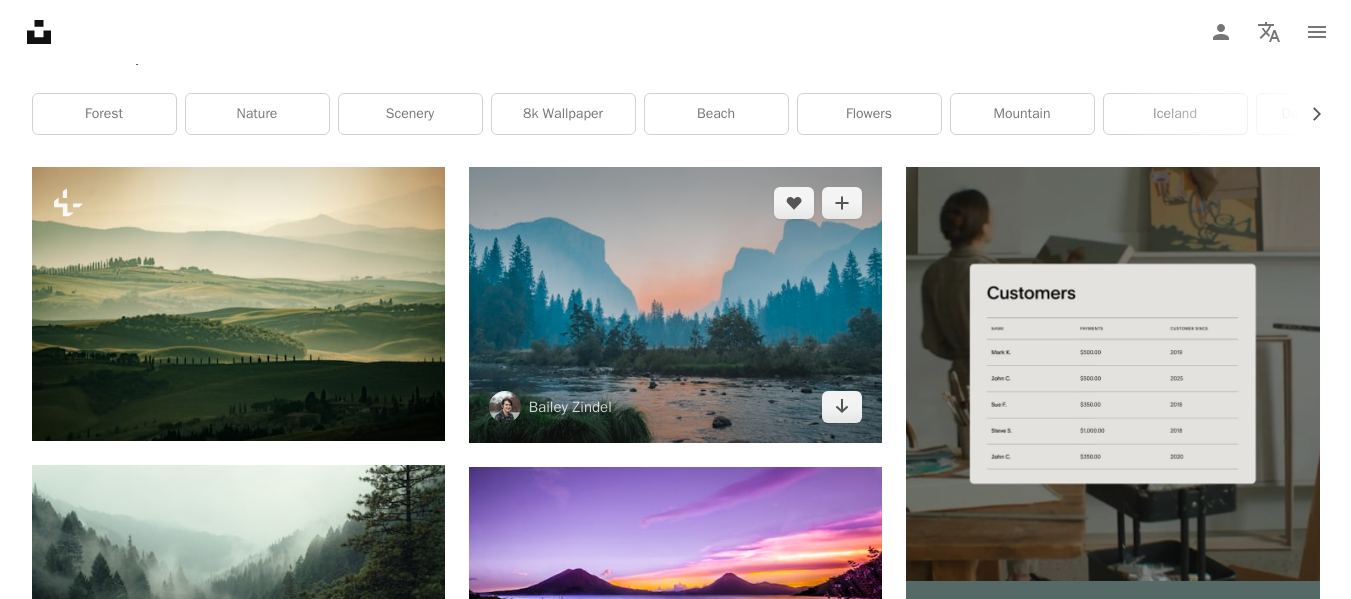 scroll, scrollTop: 400, scrollLeft: 0, axis: vertical 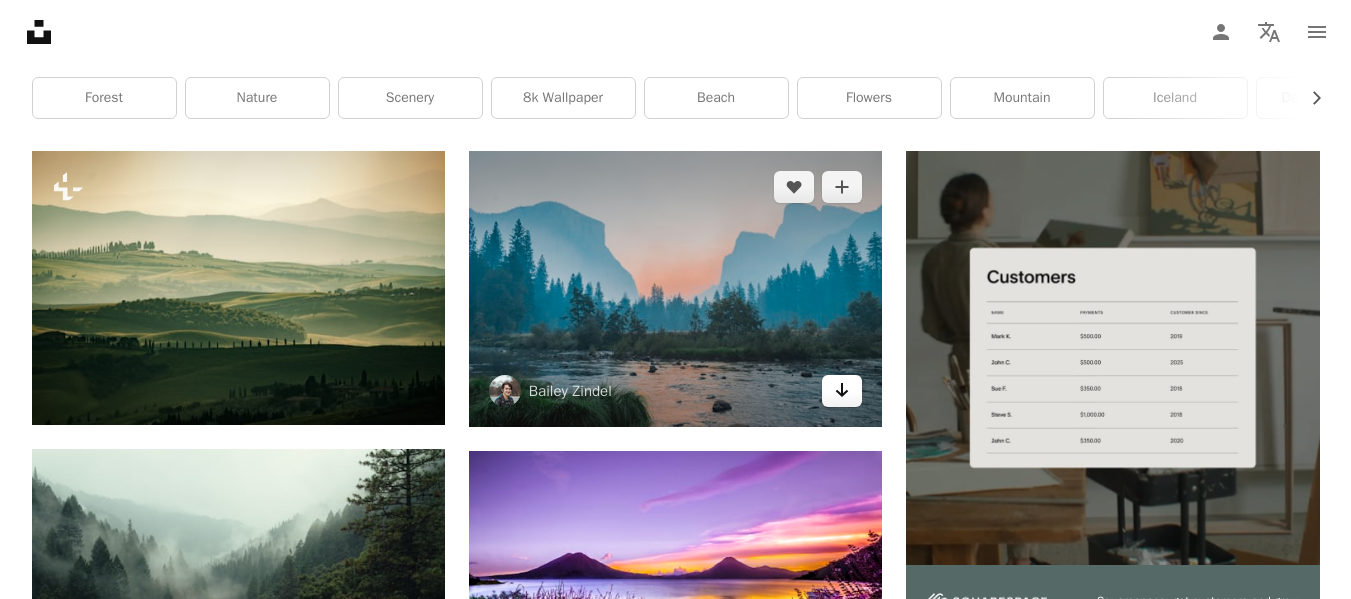 click 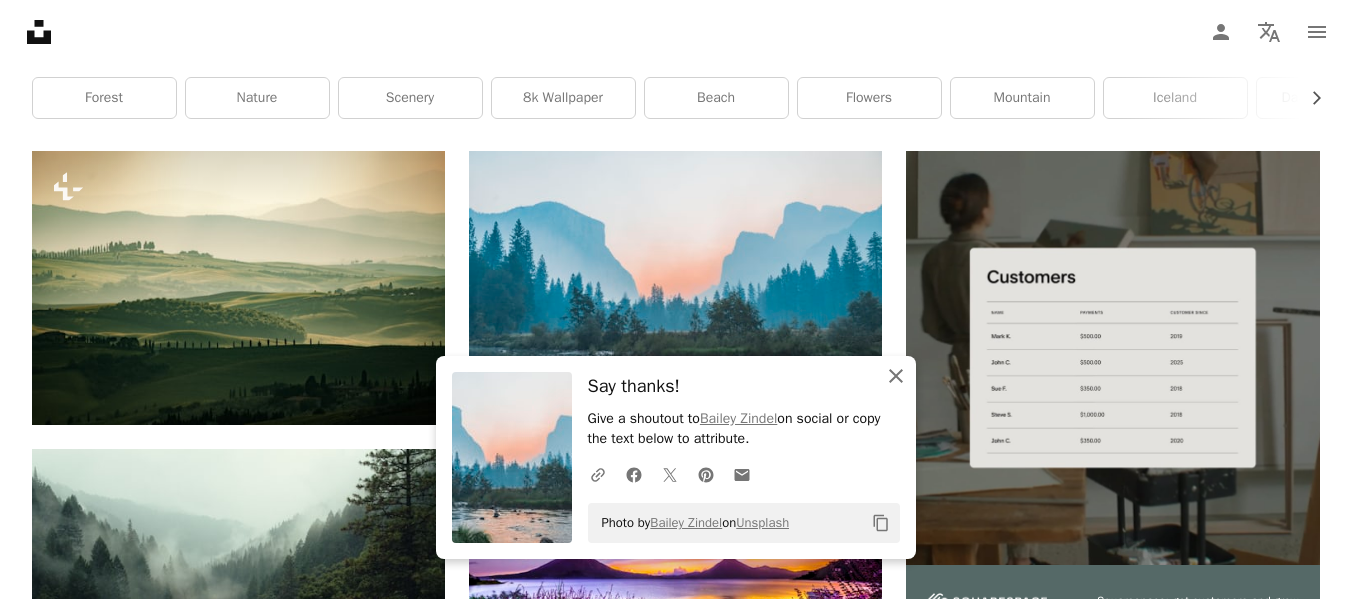 click 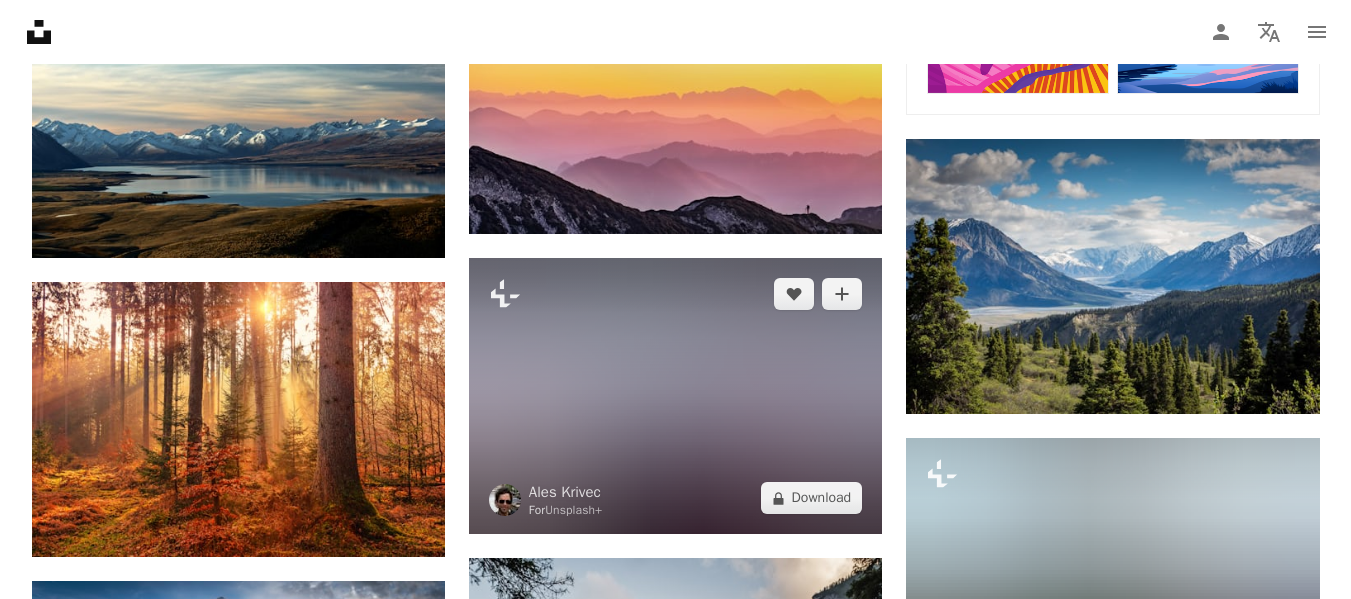scroll, scrollTop: 1500, scrollLeft: 0, axis: vertical 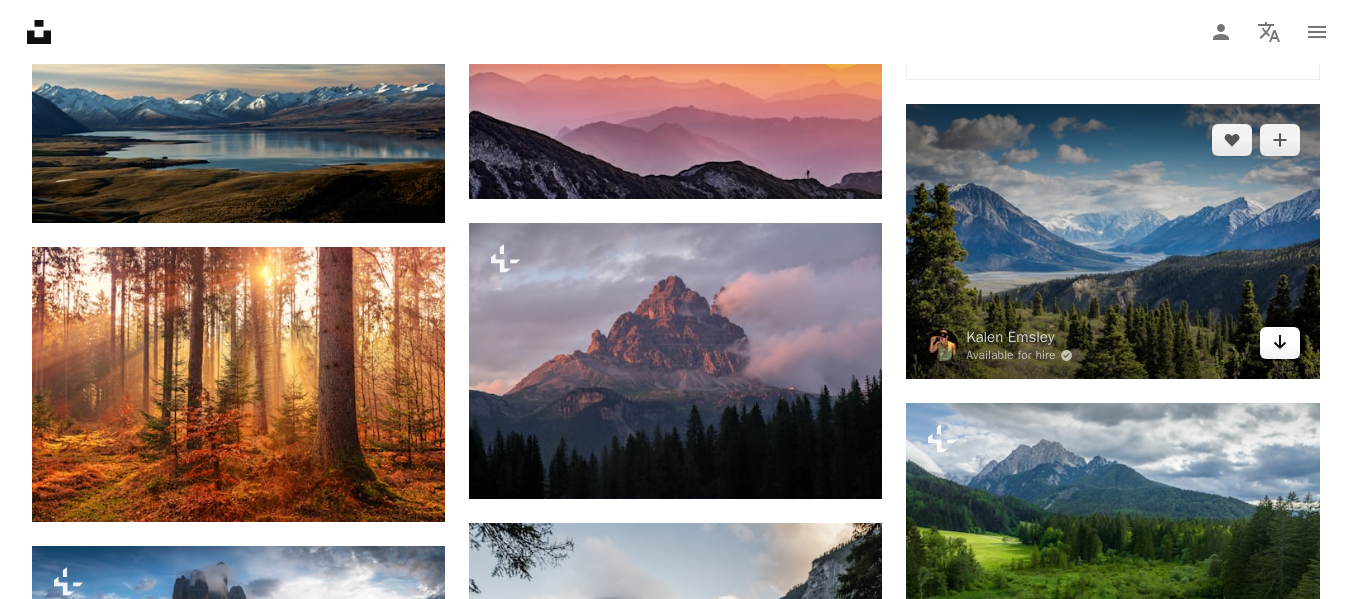 click on "Arrow pointing down" 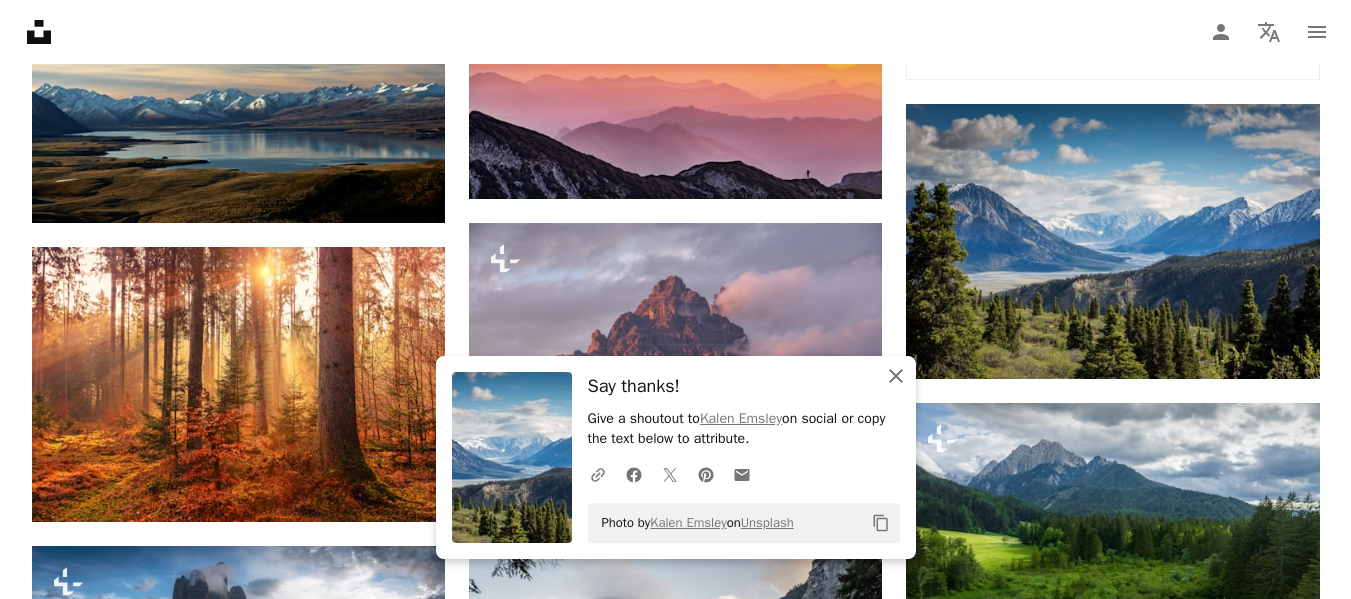 click 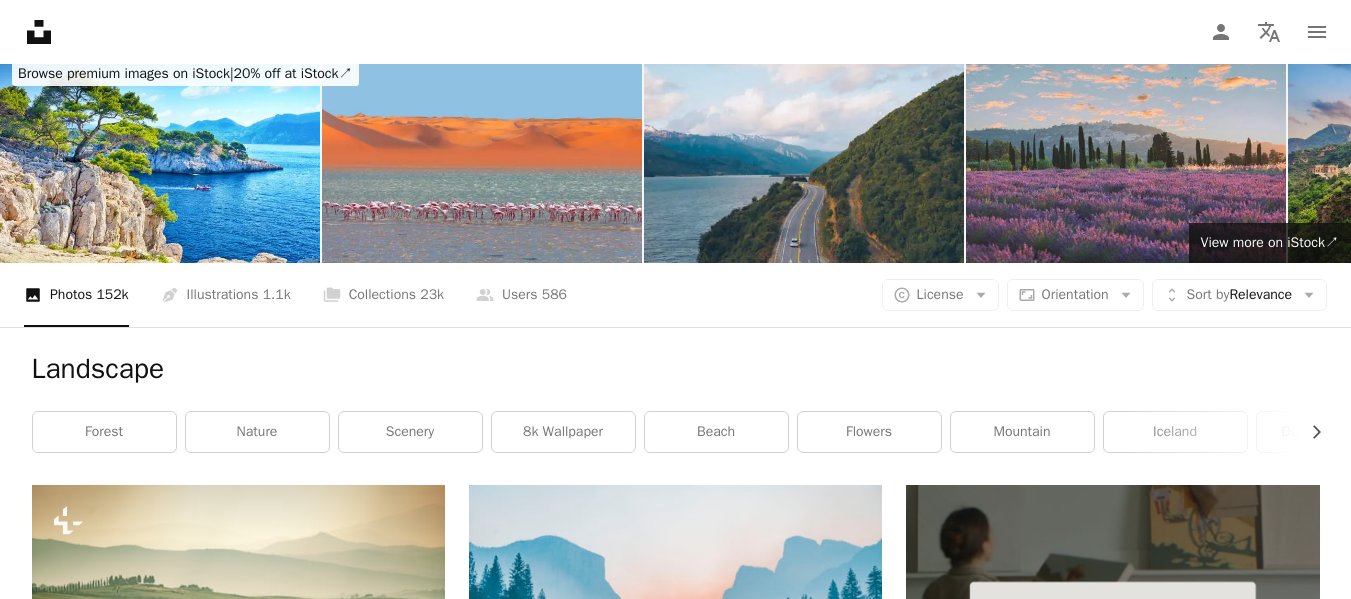 scroll, scrollTop: 100, scrollLeft: 0, axis: vertical 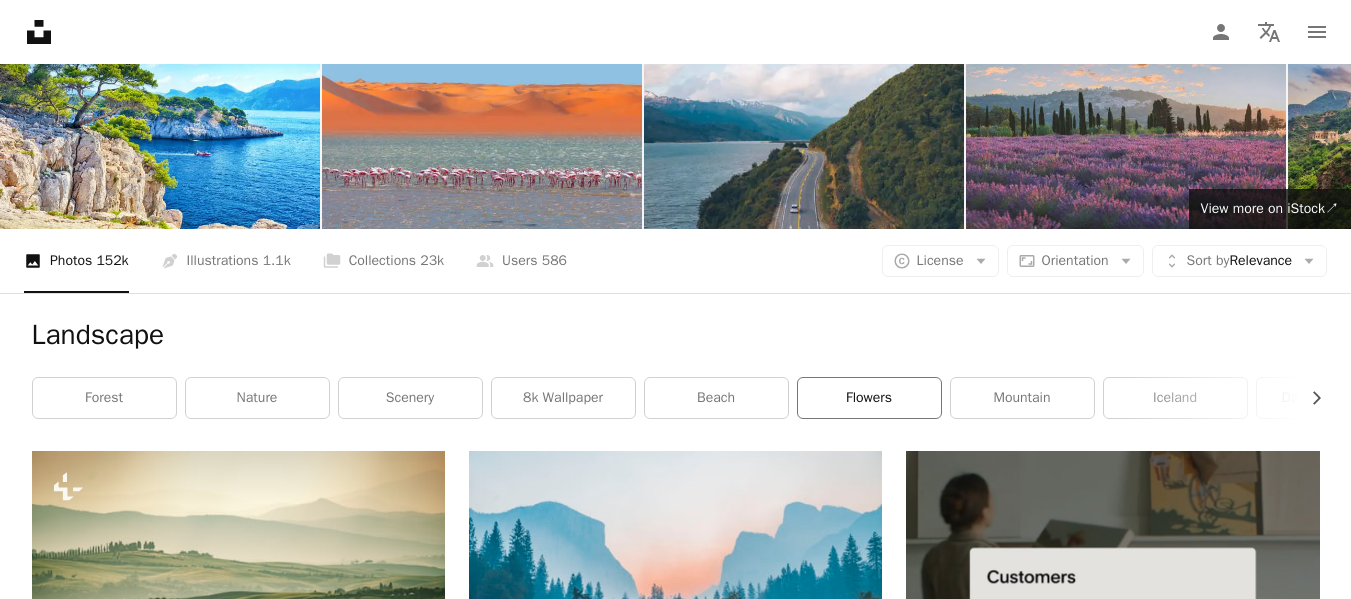 click on "flowers" at bounding box center (869, 398) 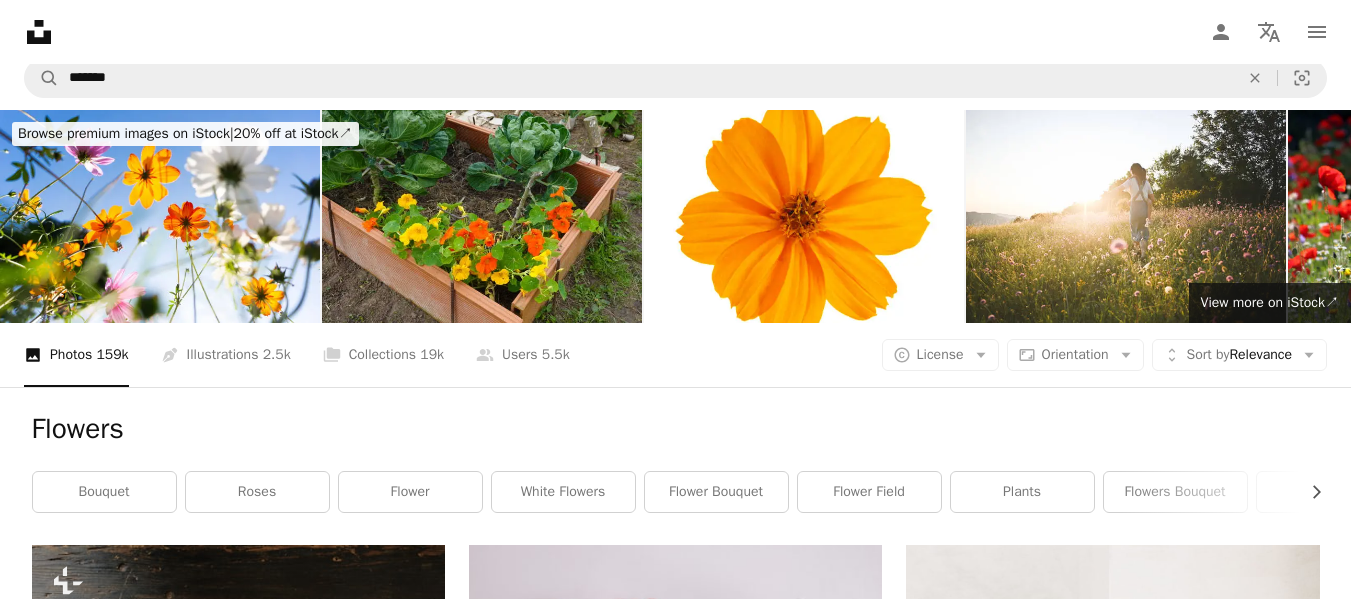 scroll, scrollTop: 0, scrollLeft: 0, axis: both 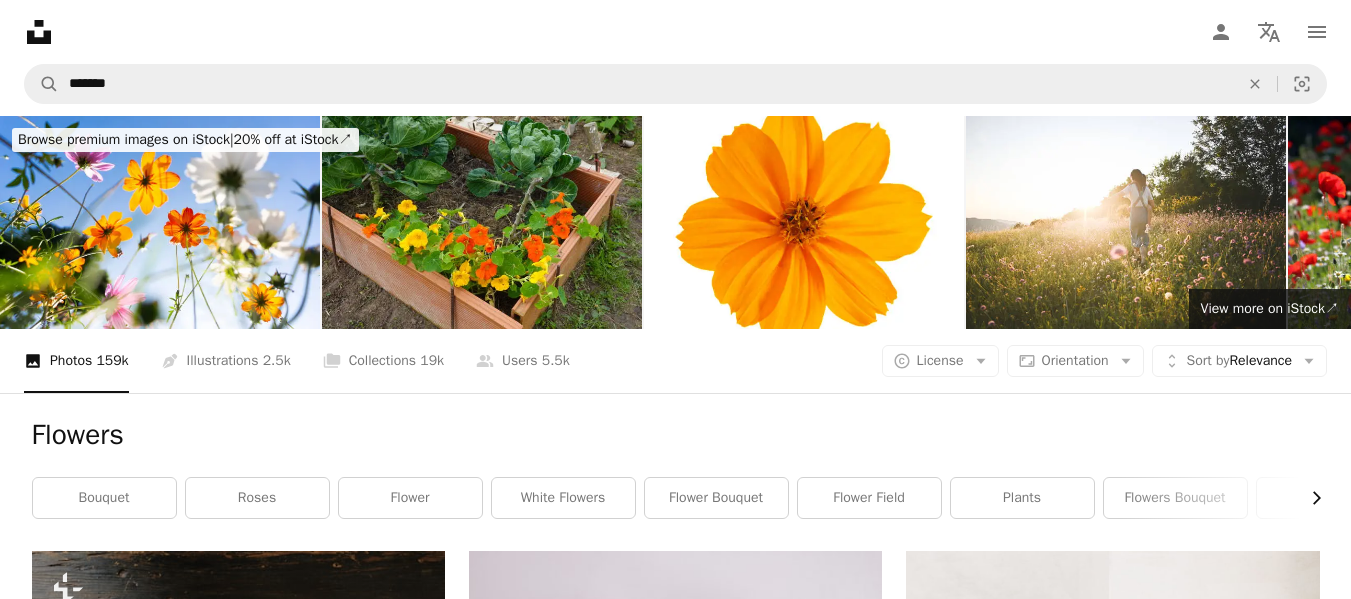 click on "Chevron right" 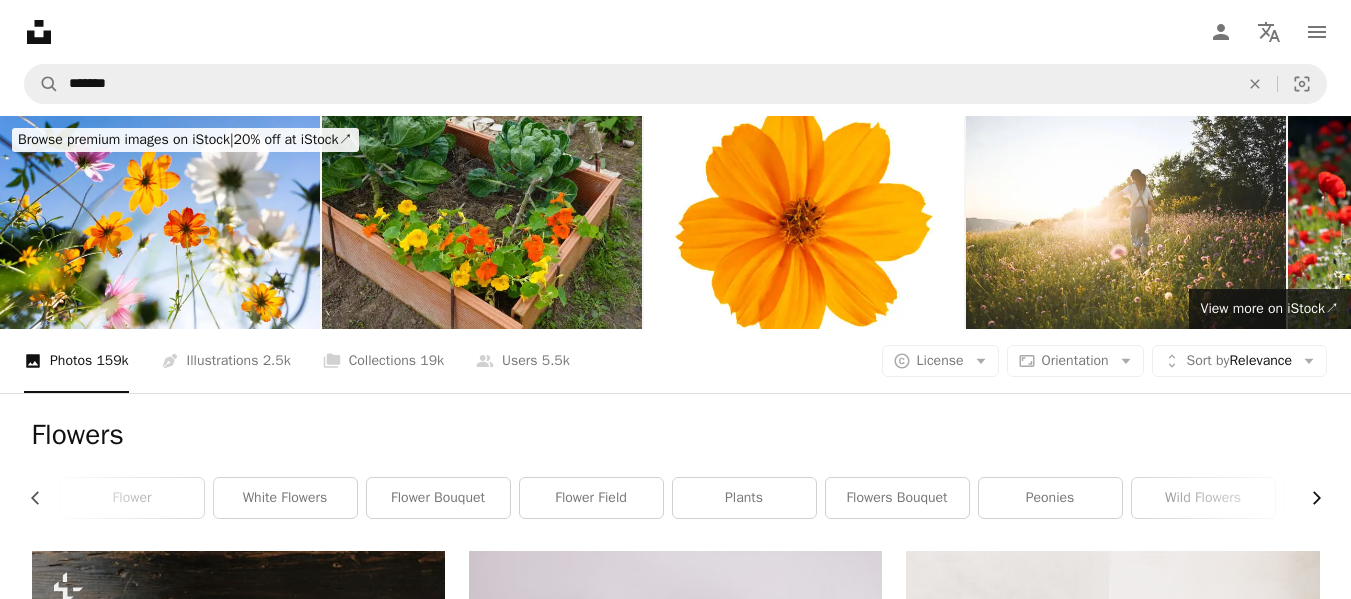 scroll, scrollTop: 0, scrollLeft: 300, axis: horizontal 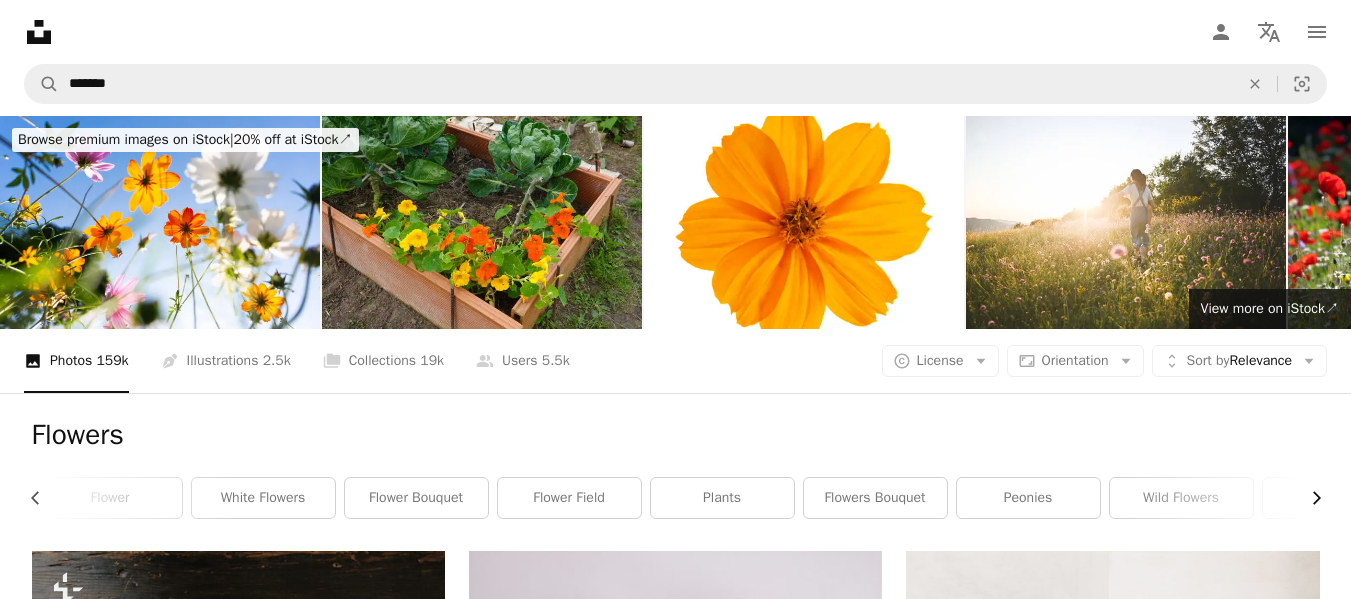 click on "Chevron right" 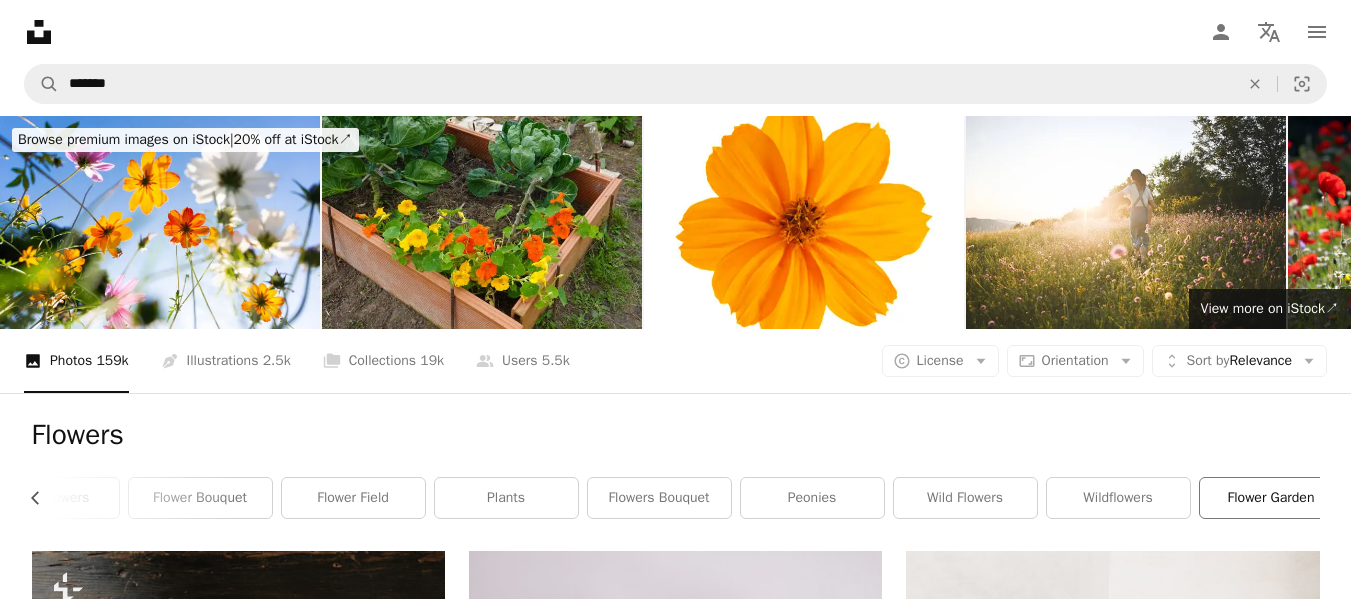scroll, scrollTop: 0, scrollLeft: 540, axis: horizontal 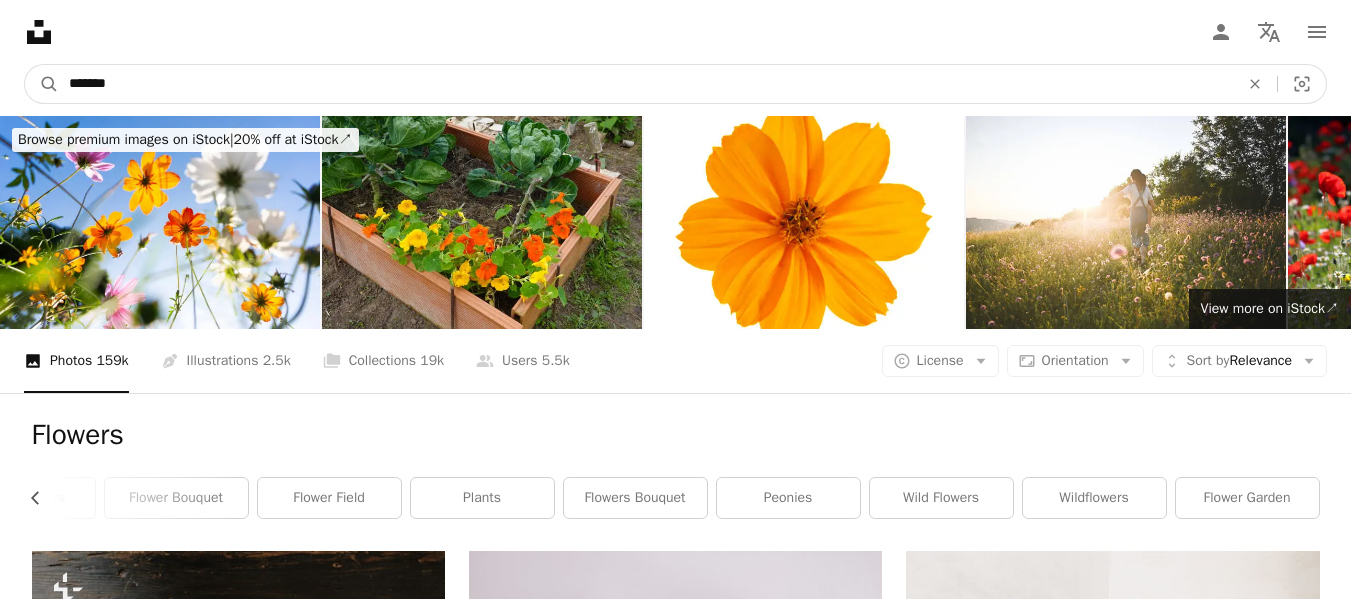 click on "*******" at bounding box center [646, 84] 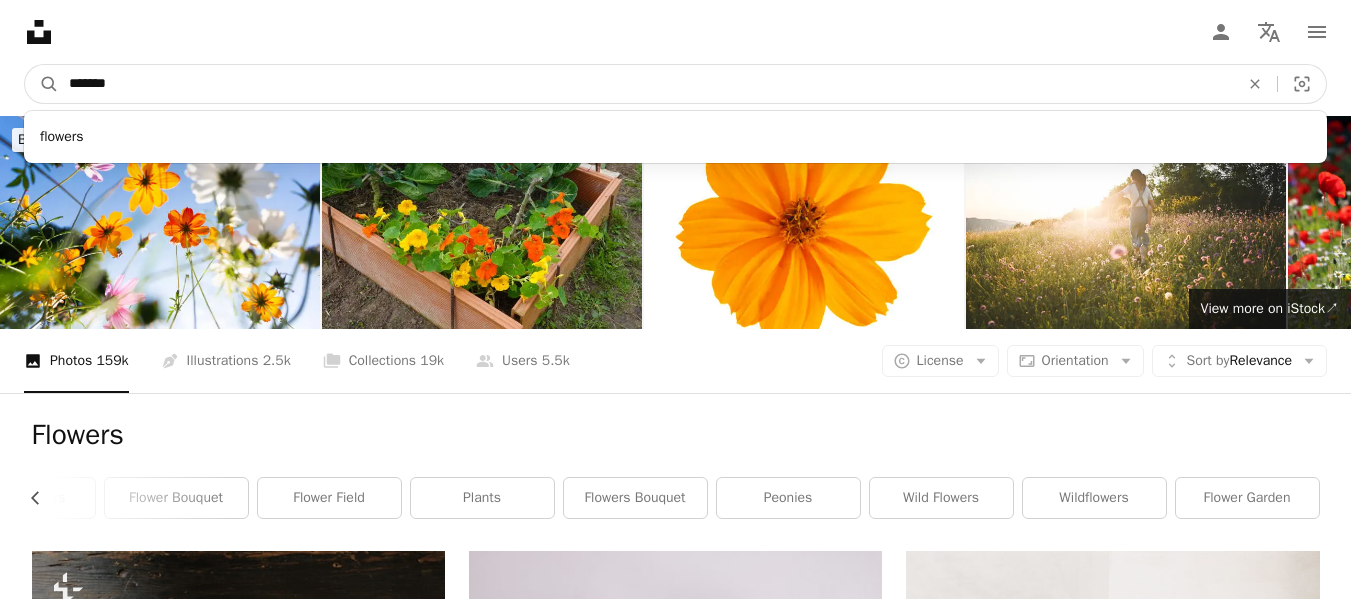 type 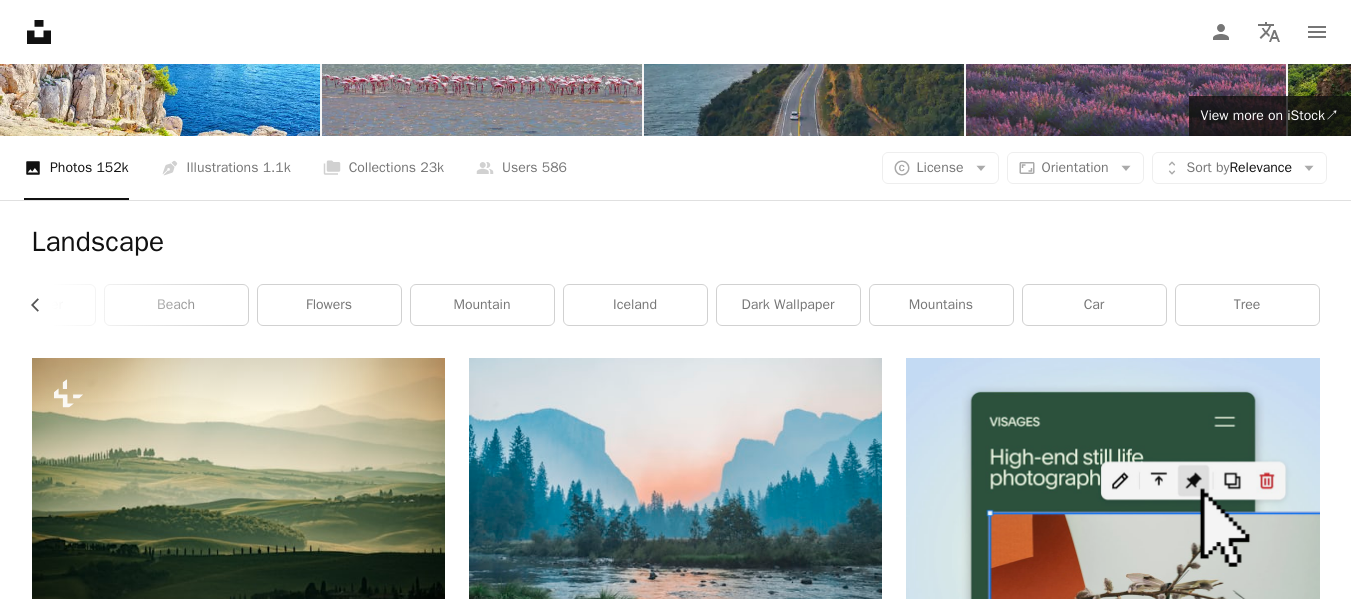 scroll, scrollTop: 0, scrollLeft: 0, axis: both 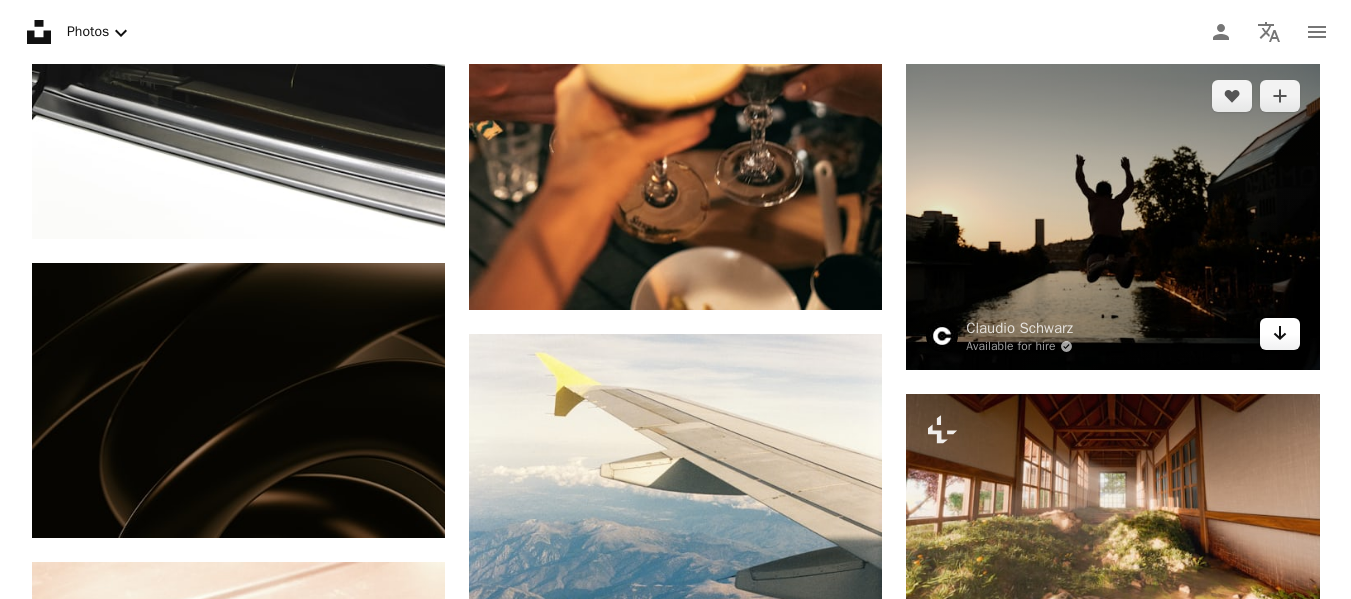 click on "Arrow pointing down" at bounding box center [1280, 334] 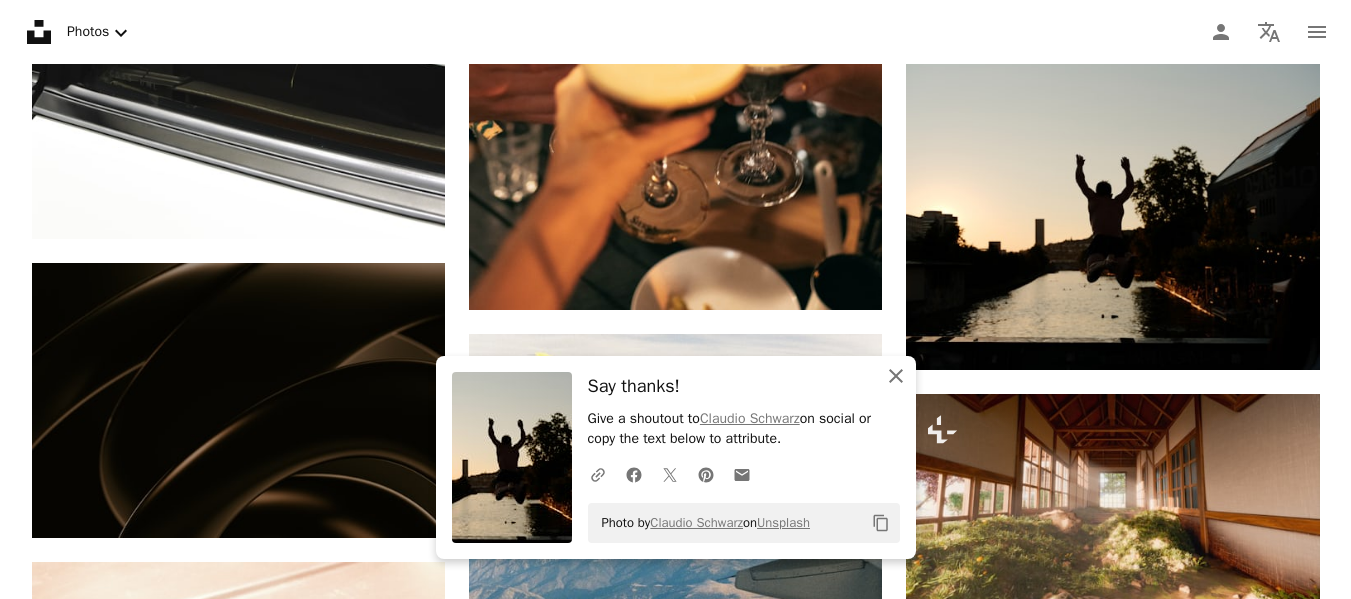 click on "An X shape" 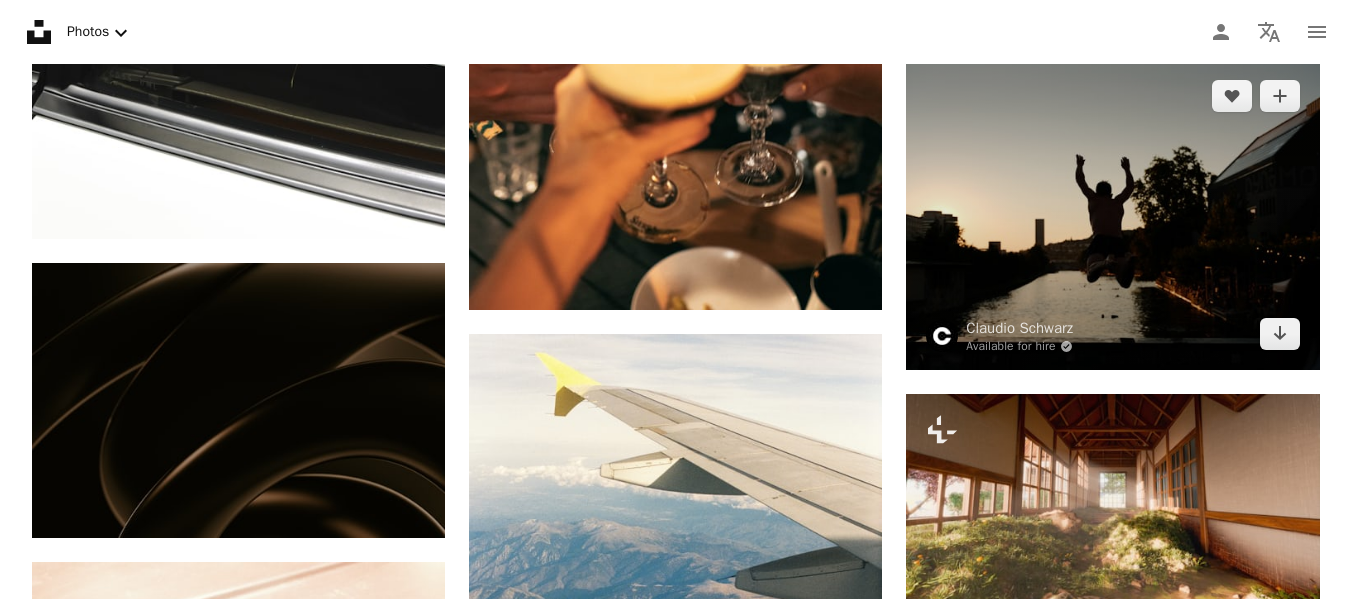 click at bounding box center (1112, 215) 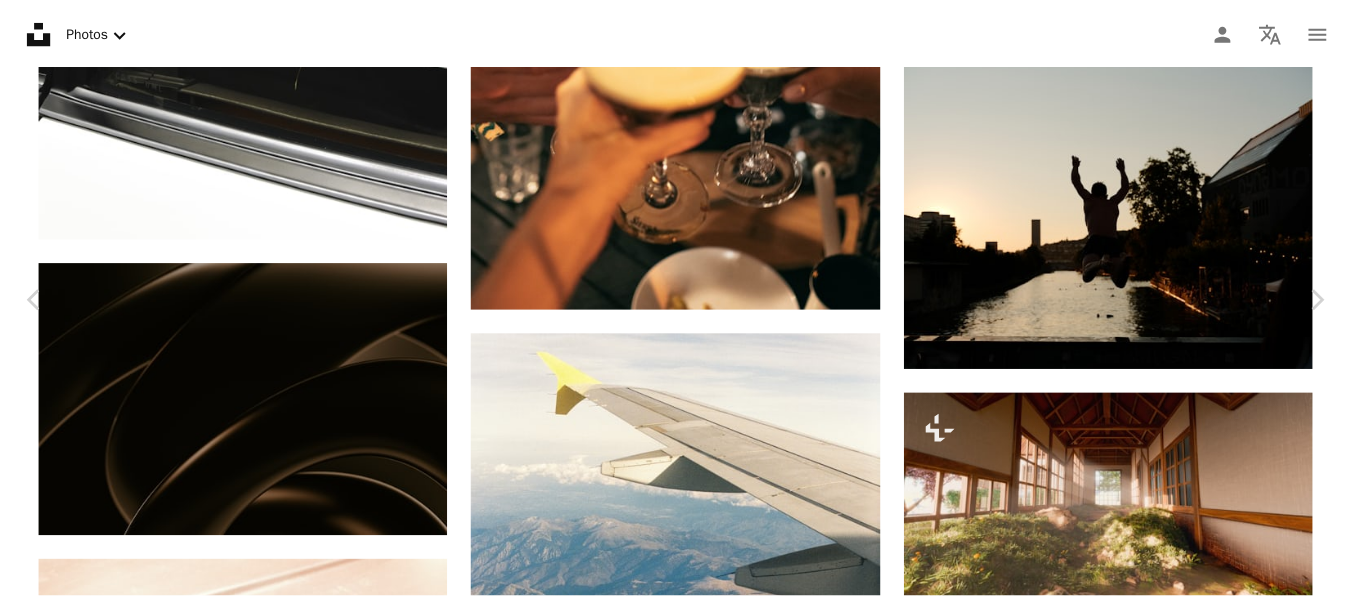 scroll, scrollTop: 300, scrollLeft: 0, axis: vertical 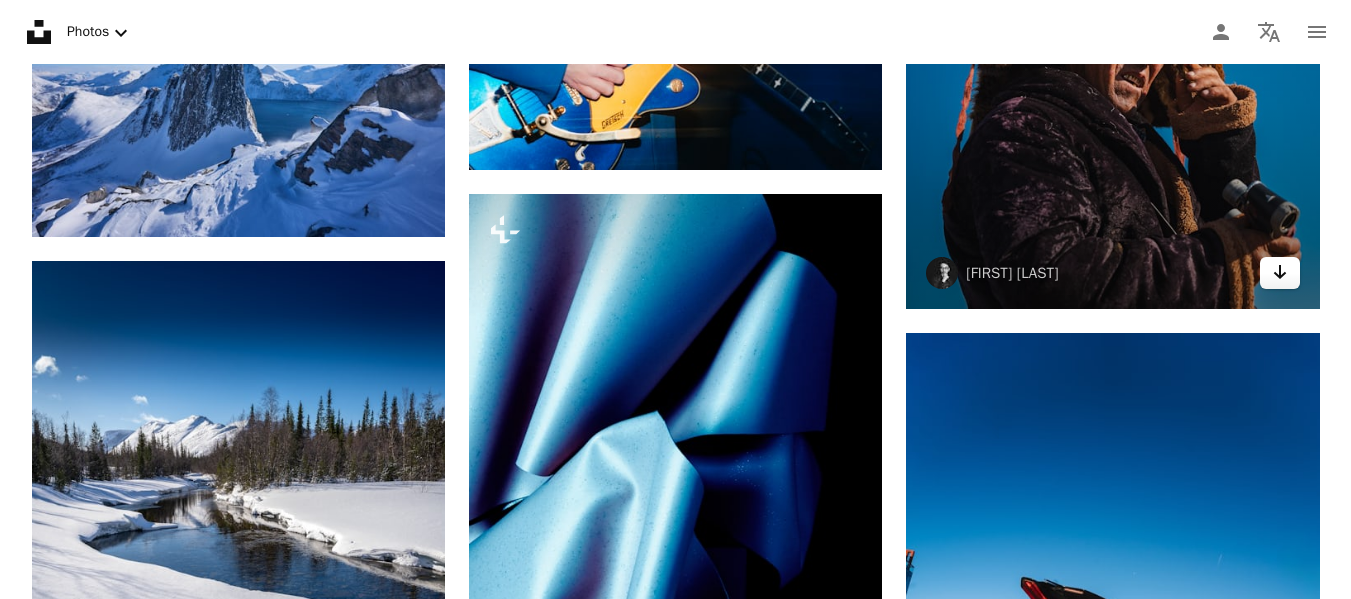 click 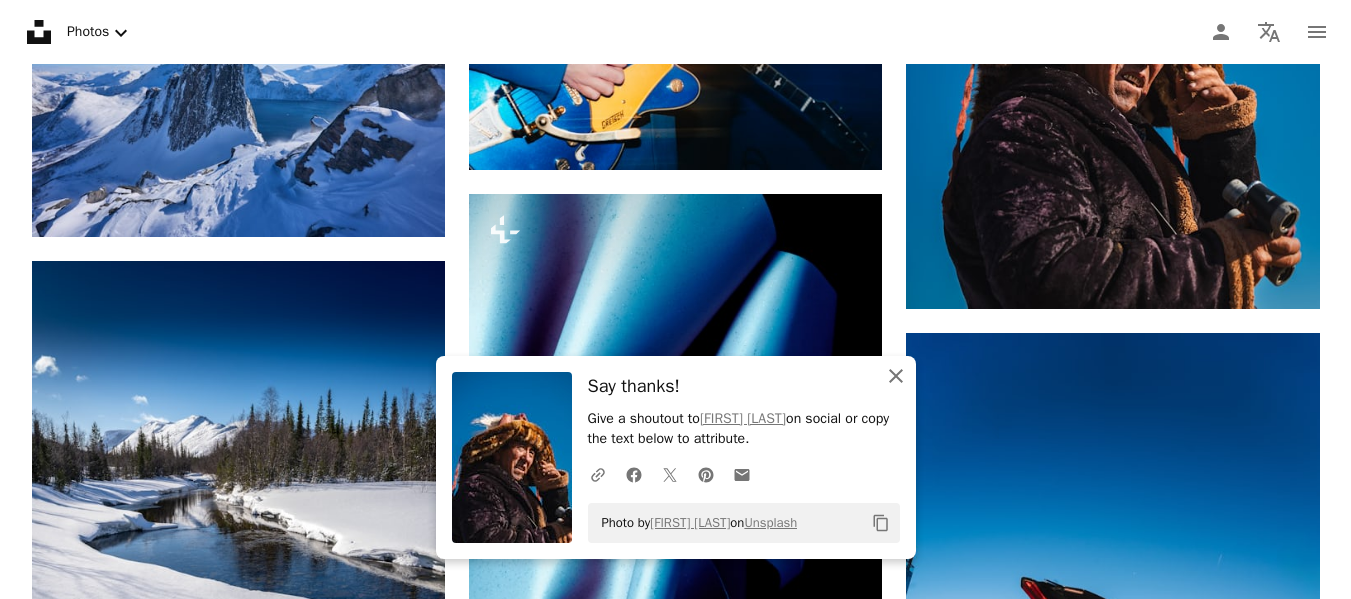 click on "An X shape" 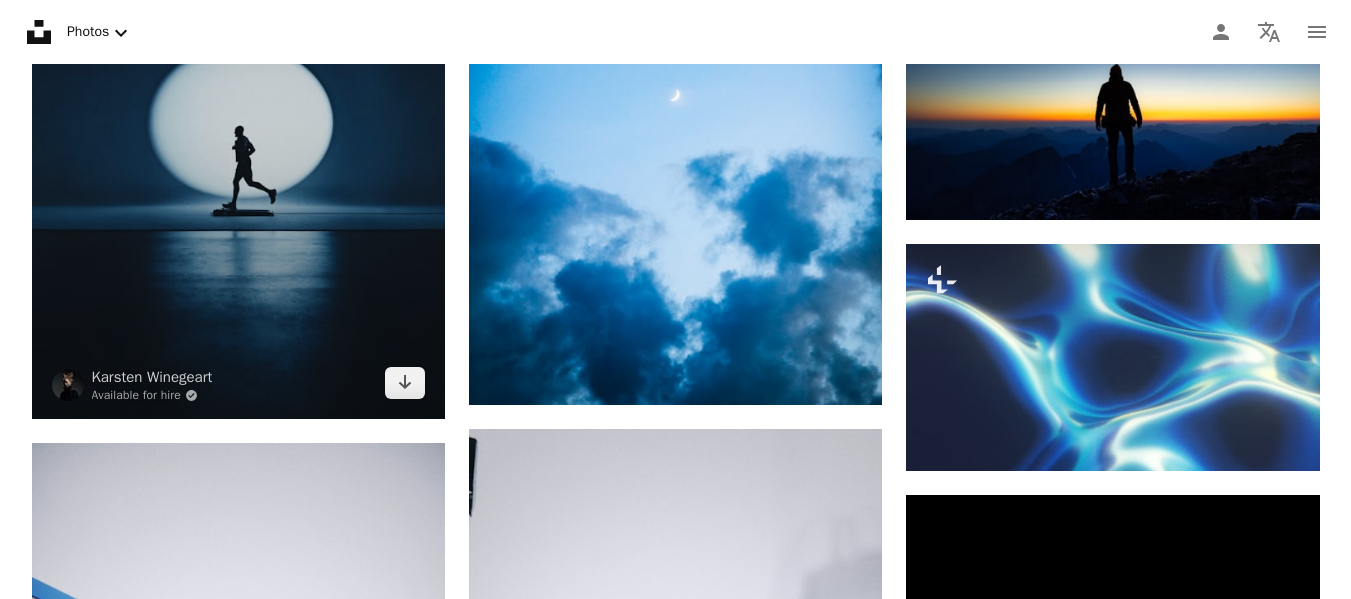 scroll, scrollTop: 15100, scrollLeft: 0, axis: vertical 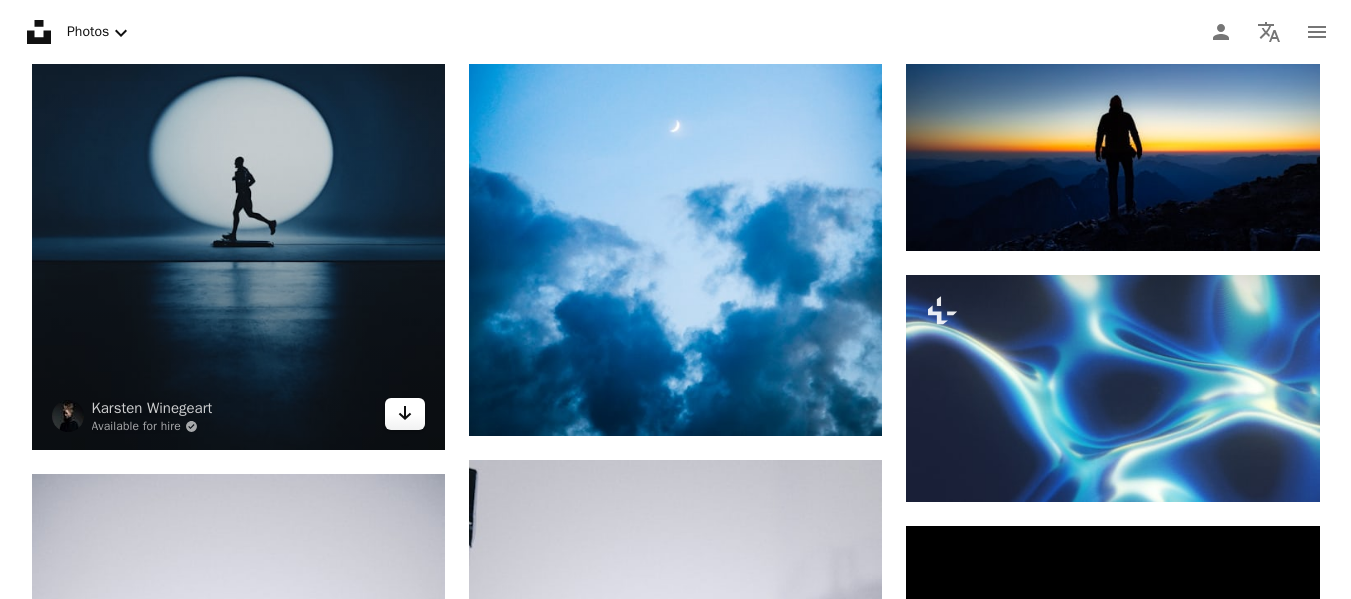 click on "Arrow pointing down" 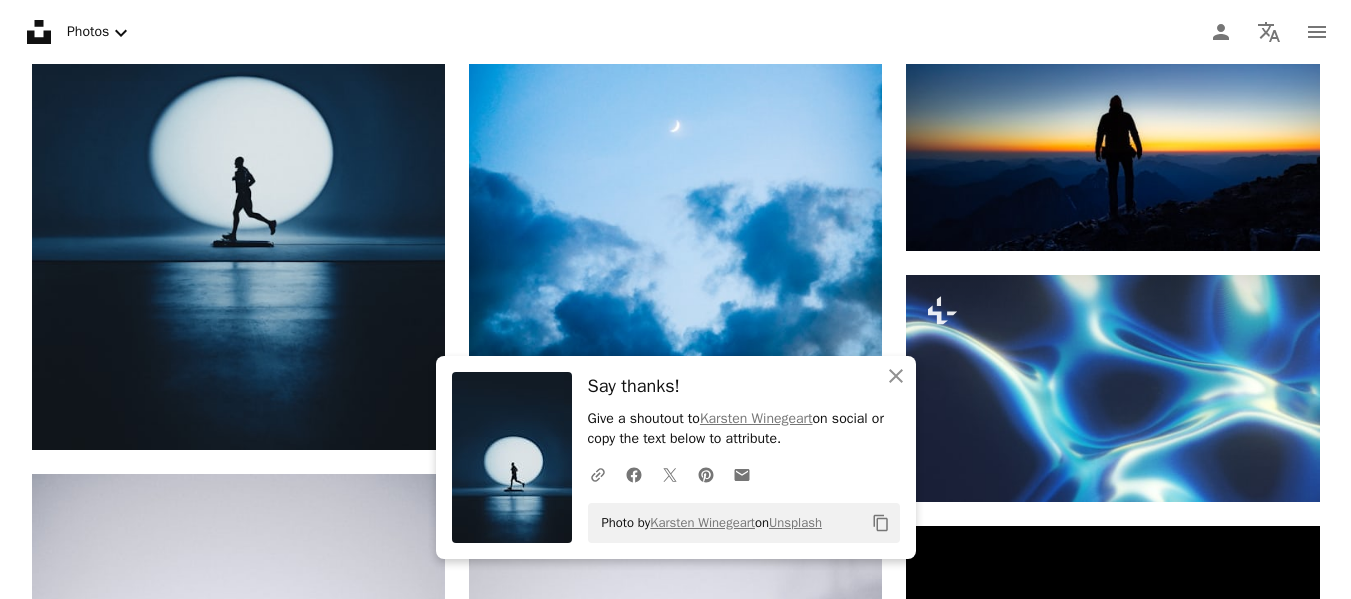 click on "Plus sign for Unsplash+ A heart A plus sign [FIRST] [LAST] For  Unsplash+ A lock Download Plus sign for Unsplash+ A heart A plus sign Planet Volumes For  Unsplash+ A lock Download A heart A plus sign [FIRST] [LAST] Available for hire A checkmark inside of a circle Arrow pointing down A heart A plus sign [FIRST] [LAST] Available for hire A checkmark inside of a circle Arrow pointing down A heart A plus sign [FIRST] [LAST] Available for hire A checkmark inside of a circle Arrow pointing down A heart A plus sign [FIRST] [LAST] Available for hire A checkmark inside of a circle Arrow pointing down Plus sign for Unsplash+ A heart A plus sign [FIRST] [LAST] For  Unsplash+ A lock Download A heart A plus sign [FIRST] Arrow pointing down A heart A plus sign [FIRST] [LAST] Arrow pointing down Plus sign for Unsplash+ A heart A plus sign Planet Volumes For  Unsplash+ A lock Download A heart A plus sign [FIRST] [LAST] Arrow pointing down A heart A plus sign For" at bounding box center (676, -5314) 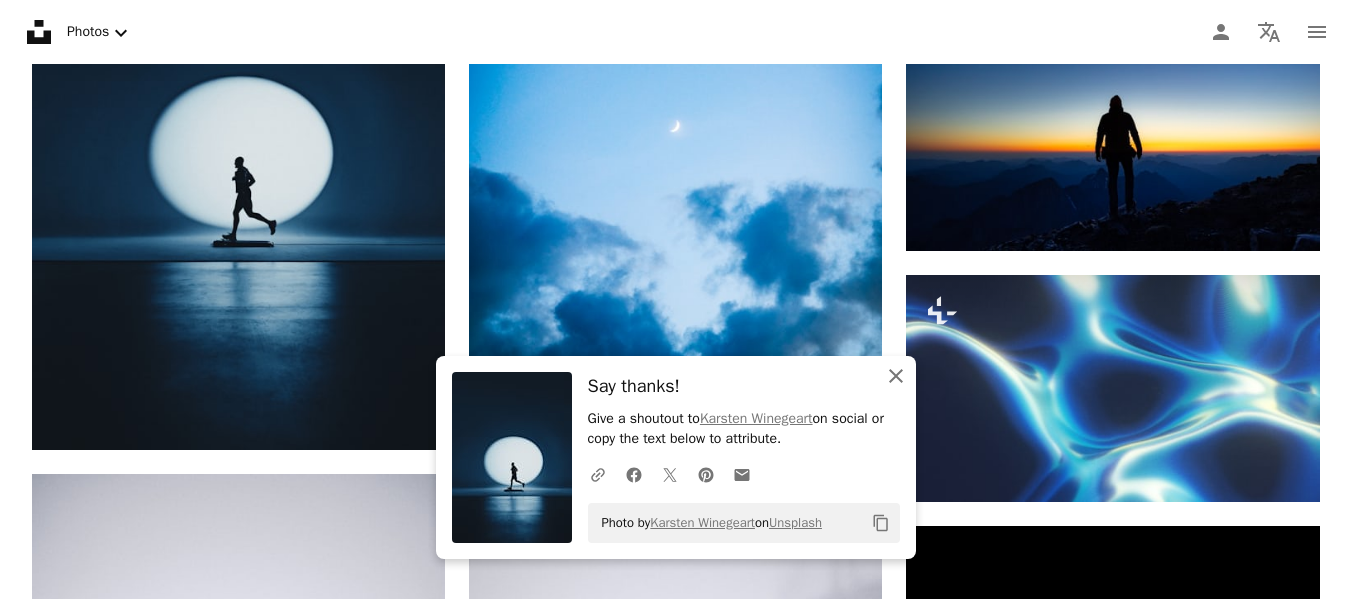 click on "An X shape" 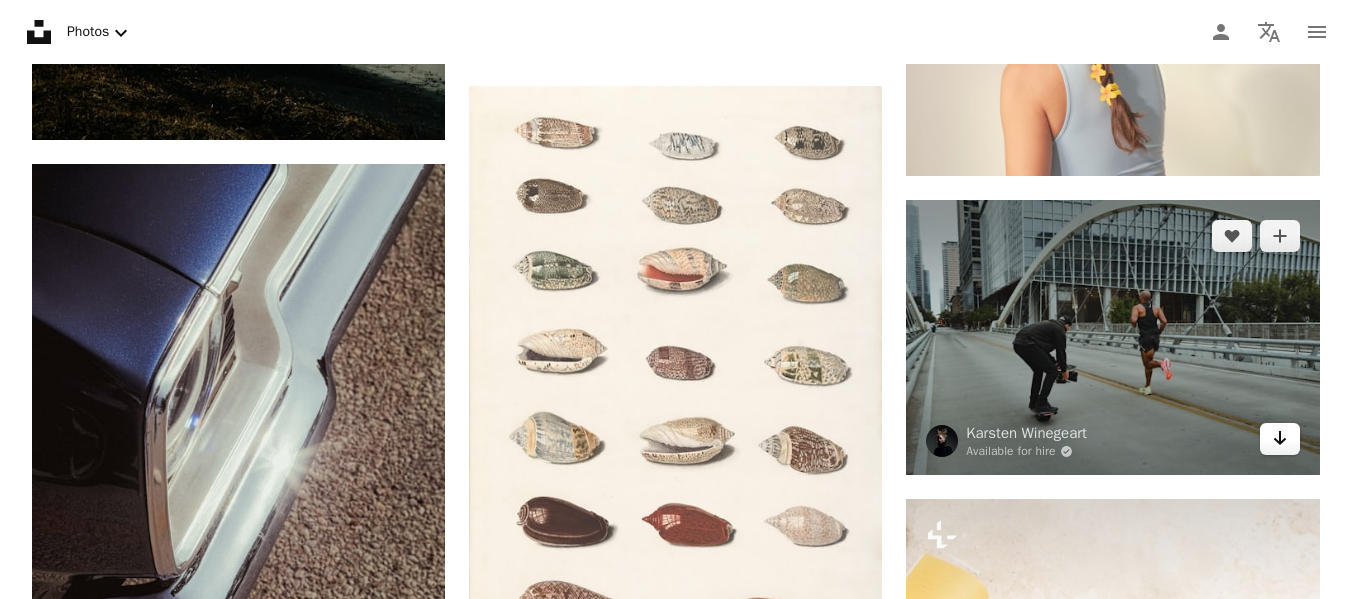 scroll, scrollTop: 25700, scrollLeft: 0, axis: vertical 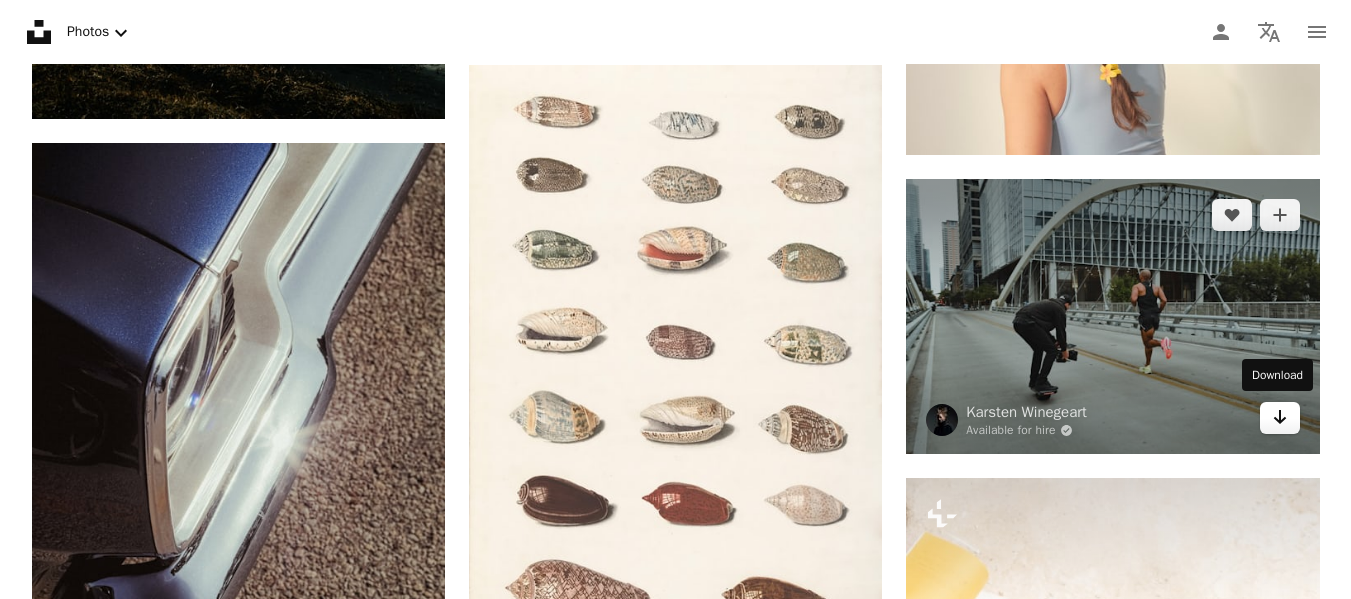 click 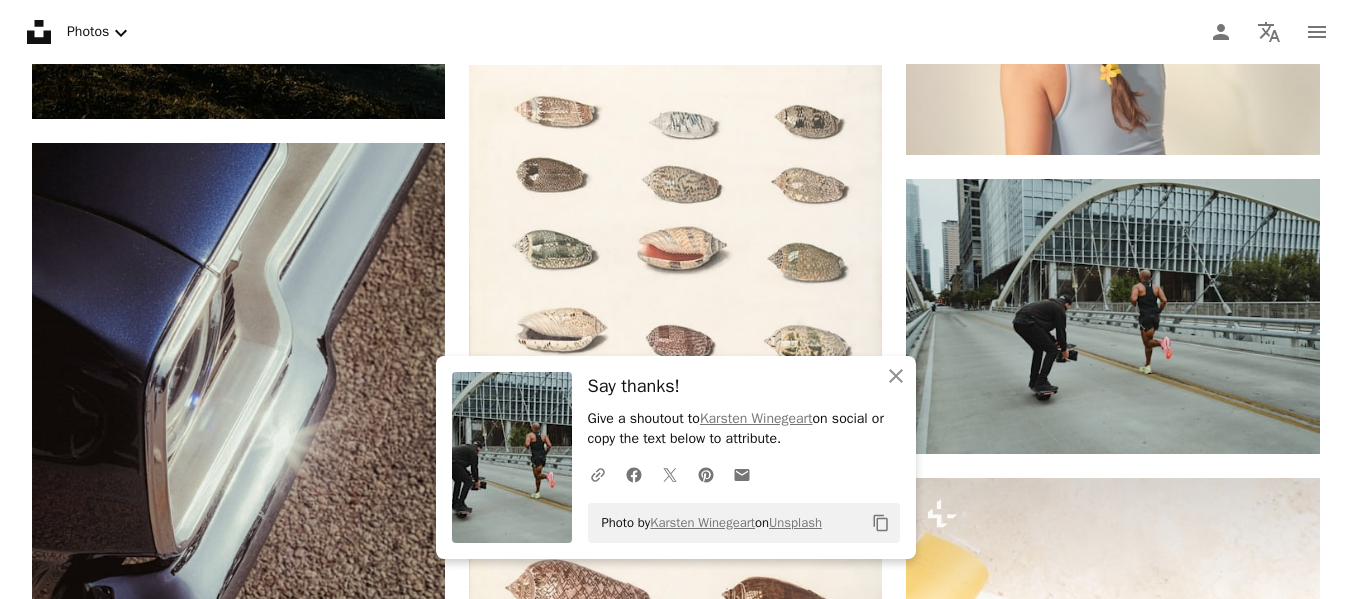 click on "A heart A plus sign [FIRST] [LAST] Available for hire A checkmark inside of a circle Arrow pointing down A heart A plus sign [FIRST] [LAST] Available for hire A checkmark inside of a circle Arrow pointing down A heart A plus sign [FIRST] [LAST] Available for hire A checkmark inside of a circle Arrow pointing down A heart A plus sign [FIRST] [LAST] Arrow pointing down Plus sign for Unsplash+ A heart A plus sign [FIRST] [LAST] For  Unsplash+ A lock Download A heart A plus sign [FIRST] [LAST] Arrow pointing down A heart A plus sign [FIRST] [LAST] Available for hire A checkmark inside of a circle Arrow pointing down A heart A plus sign [FIRST] [LAST] Available for hire A checkmark inside of a circle Arrow pointing down Plus sign for Unsplash+ A heart A plus sign [FIRST] [LAST] For  Unsplash+ A lock Download A heart A plus sign [FIRST] [LAST] Arrow pointing down A heart A plus sign [FIRST] [LAST] Available for hire A checkmark inside of a circle Arrow pointing down A heart A plus sign [FIRST] [LAST] Available for hire A checkmark inside of a circle Arrow pointing down A heart For" at bounding box center [1112, -10399] 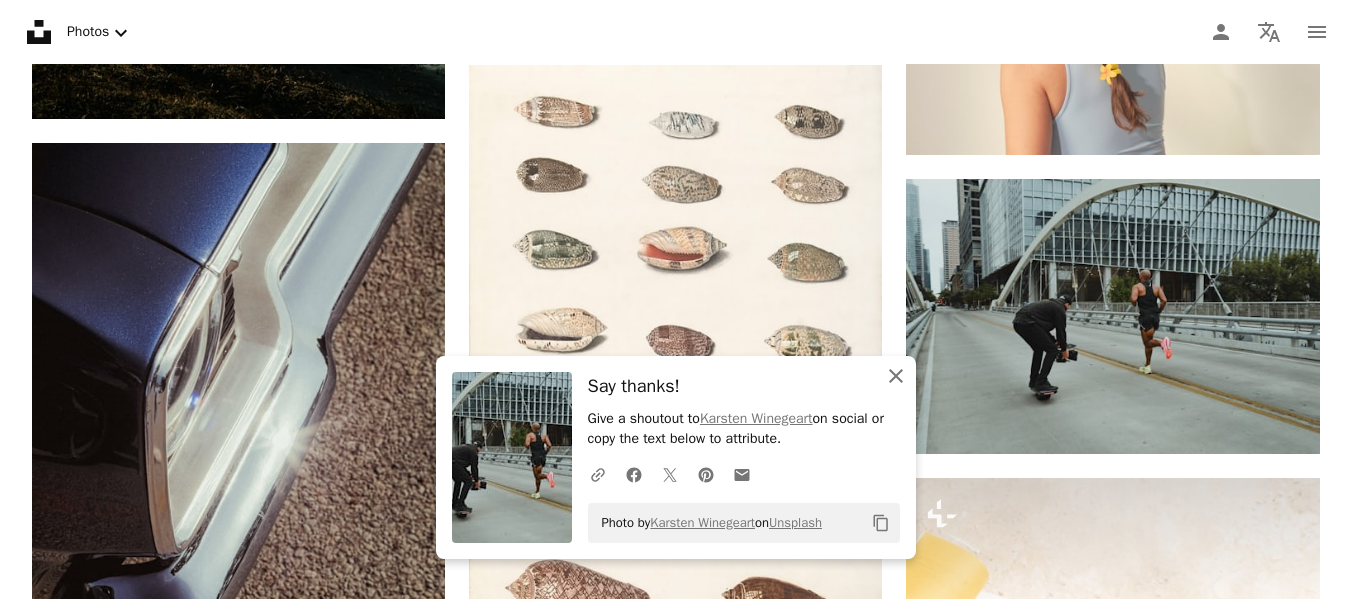 click on "An X shape" 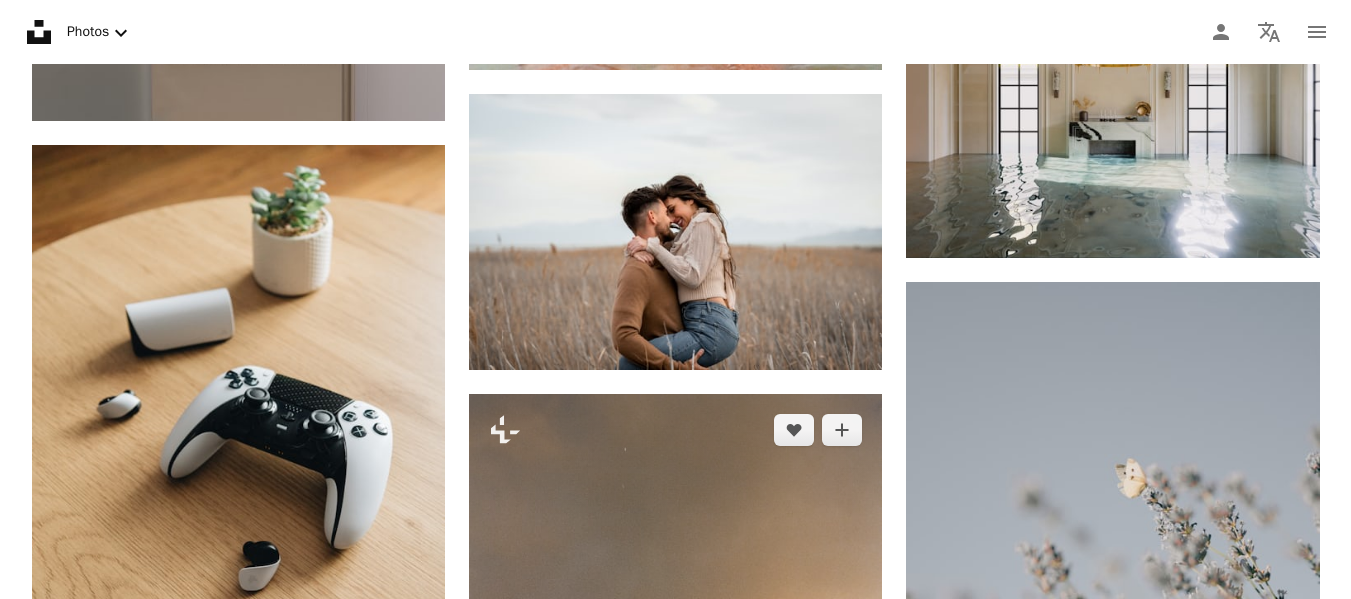 scroll, scrollTop: 27500, scrollLeft: 0, axis: vertical 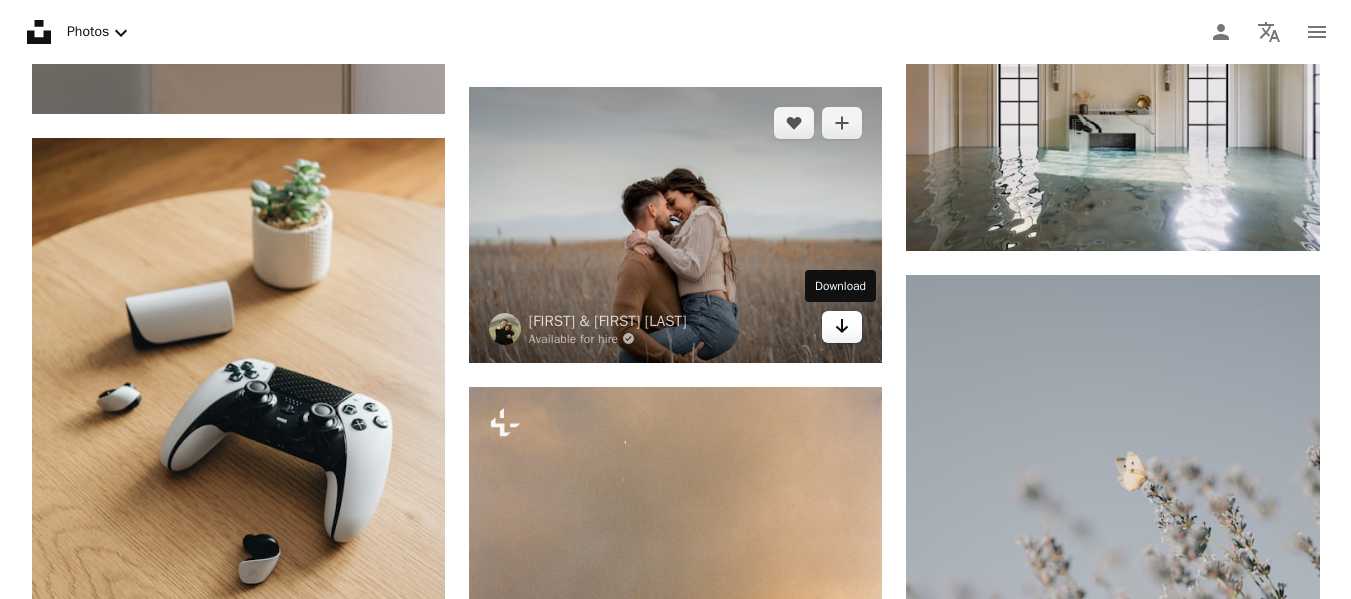 click on "Arrow pointing down" 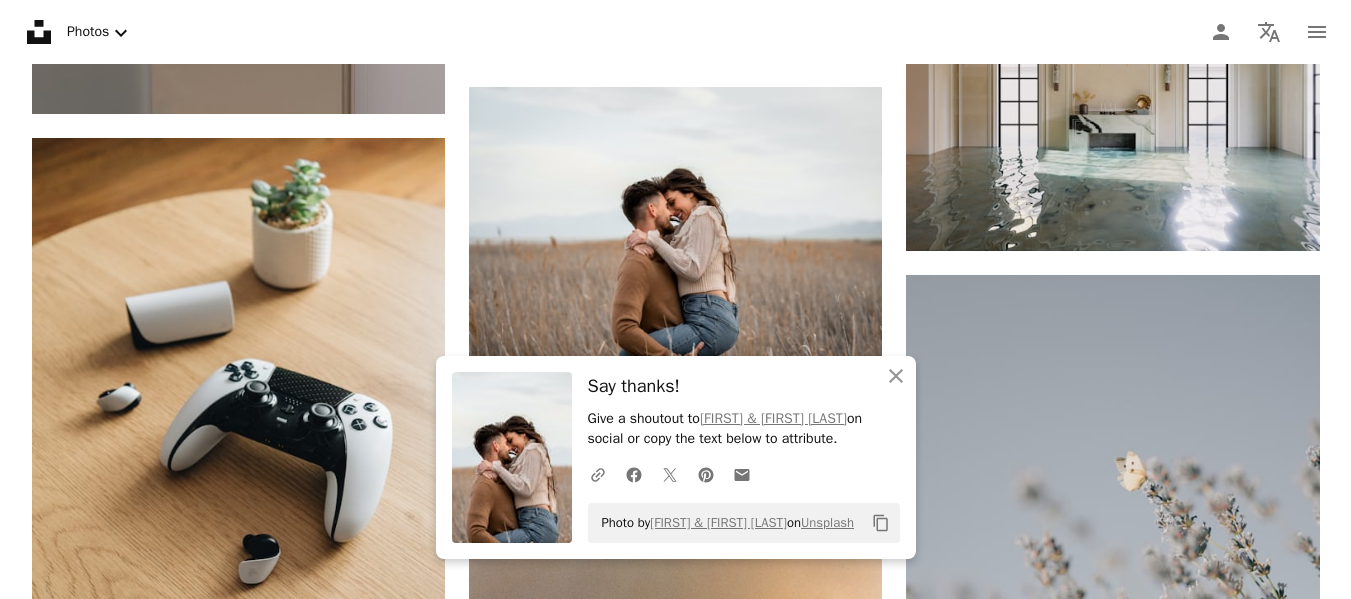 click on "Plus sign for Unsplash+ A heart A plus sign [FIRST] [LAST] For  Unsplash+ A lock Download Plus sign for Unsplash+ A heart A plus sign Planet Volumes For  Unsplash+ A lock Download A heart A plus sign [FIRST] [LAST] Available for hire A checkmark inside of a circle Arrow pointing down A heart A plus sign [FIRST] [LAST] Available for hire A checkmark inside of a circle Arrow pointing down A heart A plus sign [FIRST] [LAST] Available for hire A checkmark inside of a circle Arrow pointing down A heart A plus sign [FIRST] [LAST] Available for hire A checkmark inside of a circle Arrow pointing down Plus sign for Unsplash+ A heart A plus sign [FIRST] [LAST] For  Unsplash+ A lock Download A heart A plus sign [FIRST] Arrow pointing down A heart A plus sign [FIRST] [LAST] Arrow pointing down Plus sign for Unsplash+ A heart A plus sign Planet Volumes For  Unsplash+ A lock Download A heart A plus sign [FIRST] [LAST] Arrow pointing down A heart A plus sign For" at bounding box center [676, -11427] 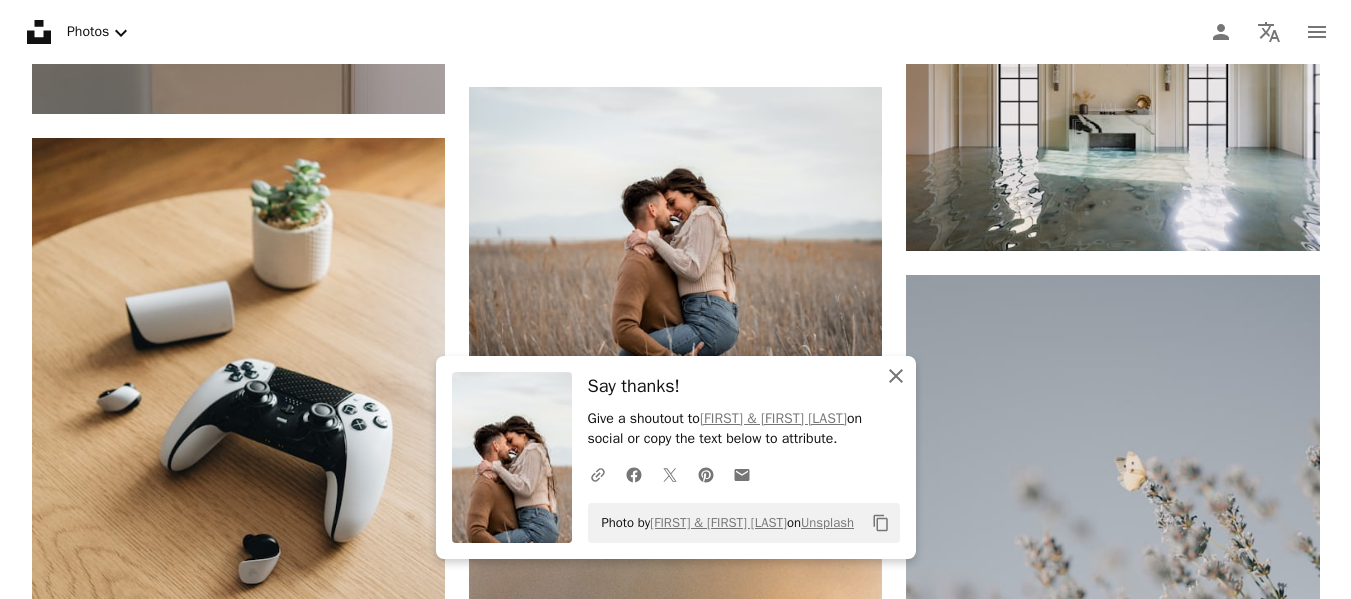 click on "An X shape" 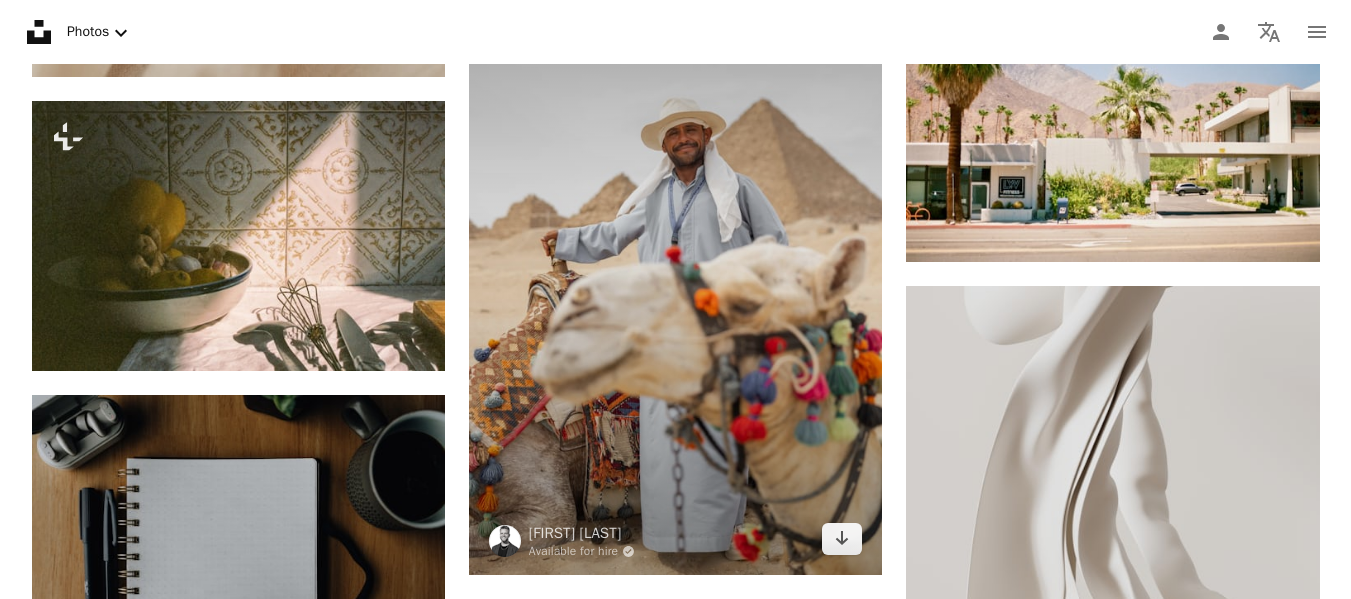 scroll, scrollTop: 31100, scrollLeft: 0, axis: vertical 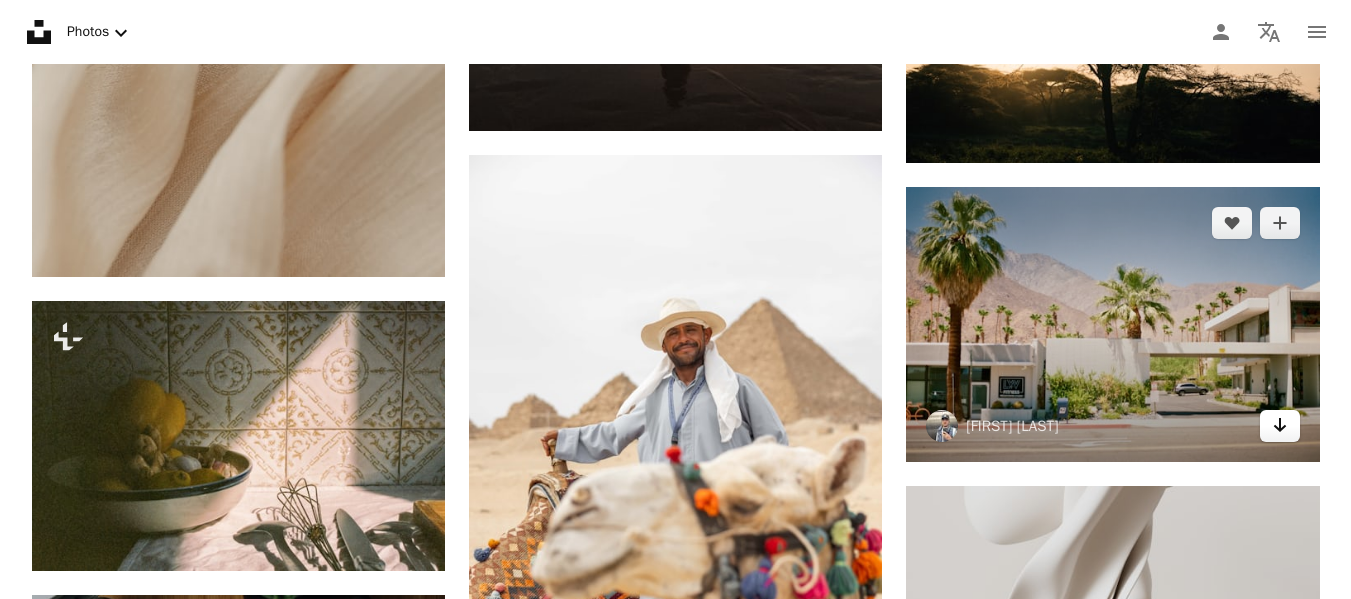 click on "Arrow pointing down" at bounding box center (1280, 426) 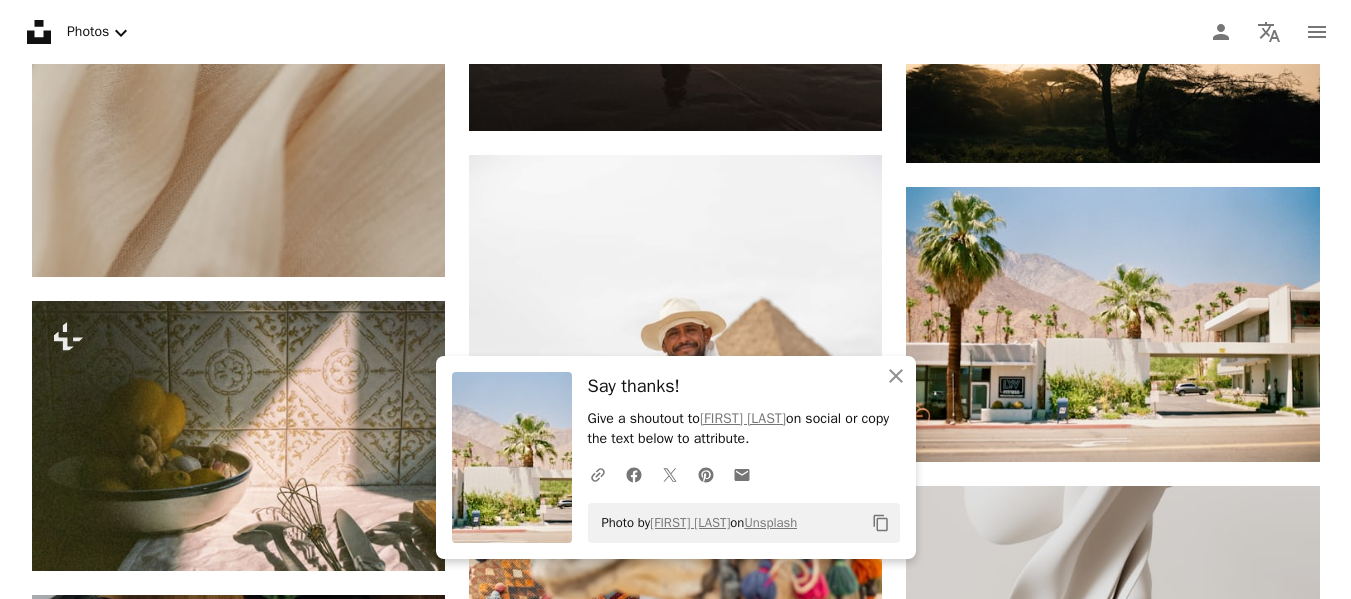 click on "Plus sign for Unsplash+ A heart A plus sign [FIRST] [LAST] For  Unsplash+ A lock Download Plus sign for Unsplash+ A heart A plus sign Planet Volumes For  Unsplash+ A lock Download A heart A plus sign [FIRST] [LAST] Available for hire A checkmark inside of a circle Arrow pointing down A heart A plus sign [FIRST] [LAST] Available for hire A checkmark inside of a circle Arrow pointing down A heart A plus sign [FIRST] [LAST] Available for hire A checkmark inside of a circle Arrow pointing down A heart A plus sign [FIRST] [LAST] Available for hire A checkmark inside of a circle Arrow pointing down Plus sign for Unsplash+ A heart A plus sign [FIRST] [LAST] For  Unsplash+ A lock Download A heart A plus sign [FIRST] Arrow pointing down A heart A plus sign [FIRST] [LAST] Arrow pointing down Plus sign for Unsplash+ A heart A plus sign Planet Volumes For  Unsplash+ A lock Download A heart A plus sign [FIRST] [LAST] Arrow pointing down A heart A plus sign For" at bounding box center [676, -13298] 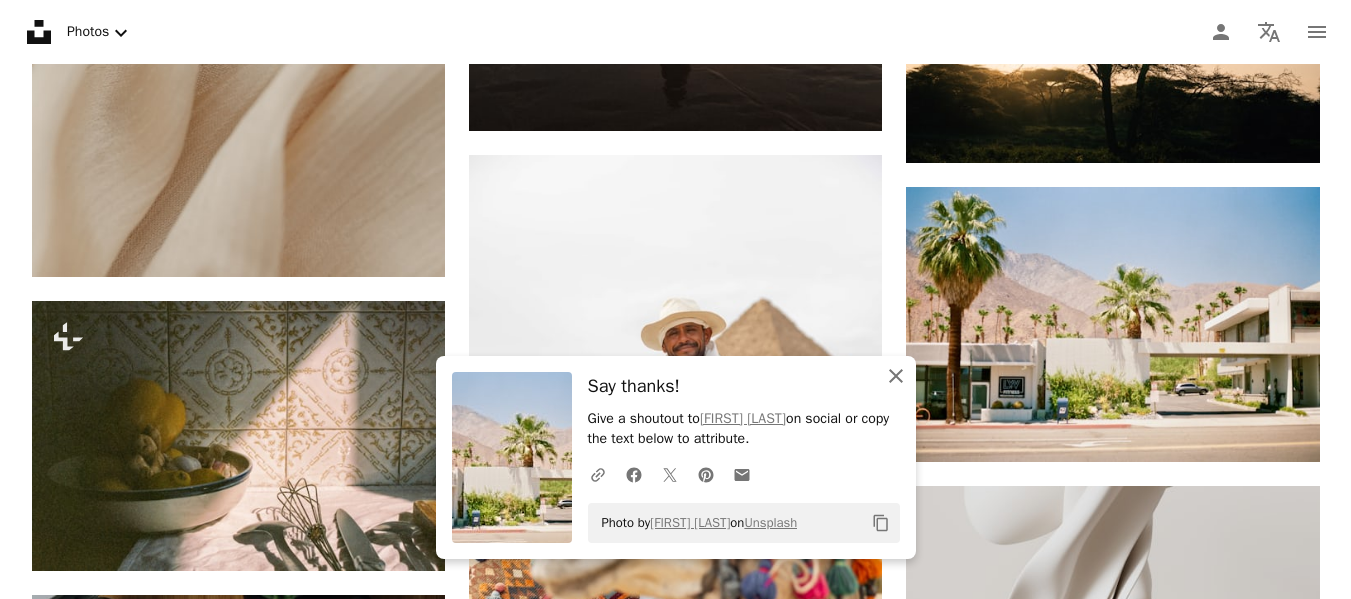click 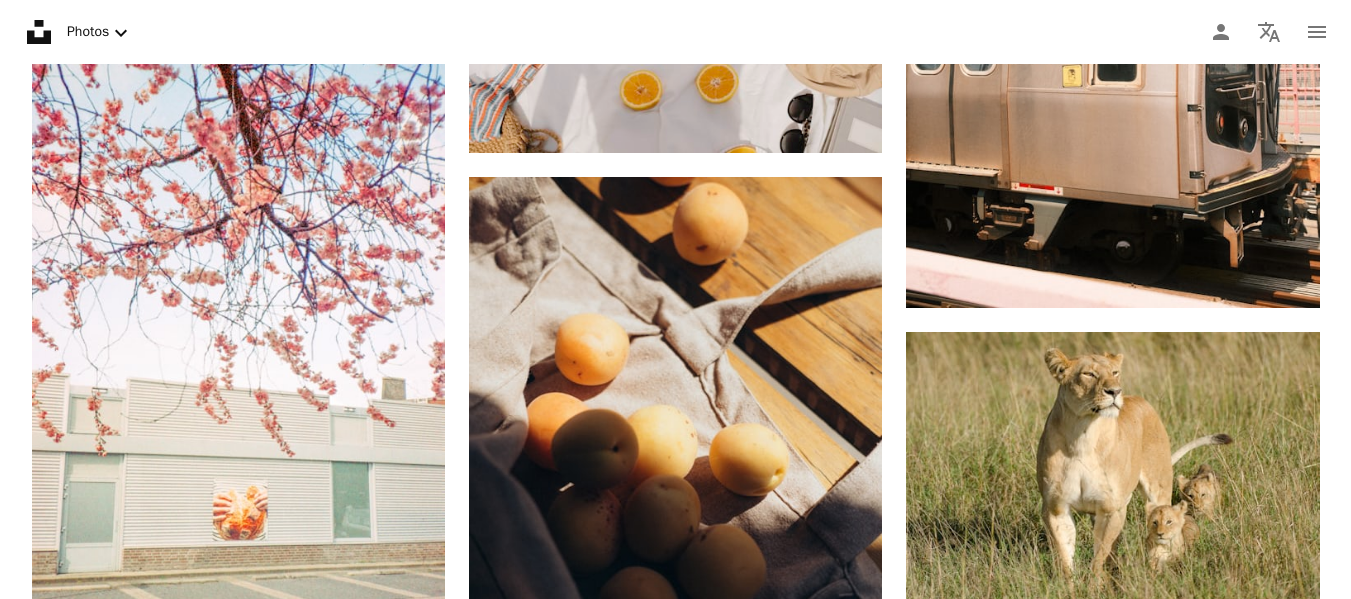 scroll, scrollTop: 35600, scrollLeft: 0, axis: vertical 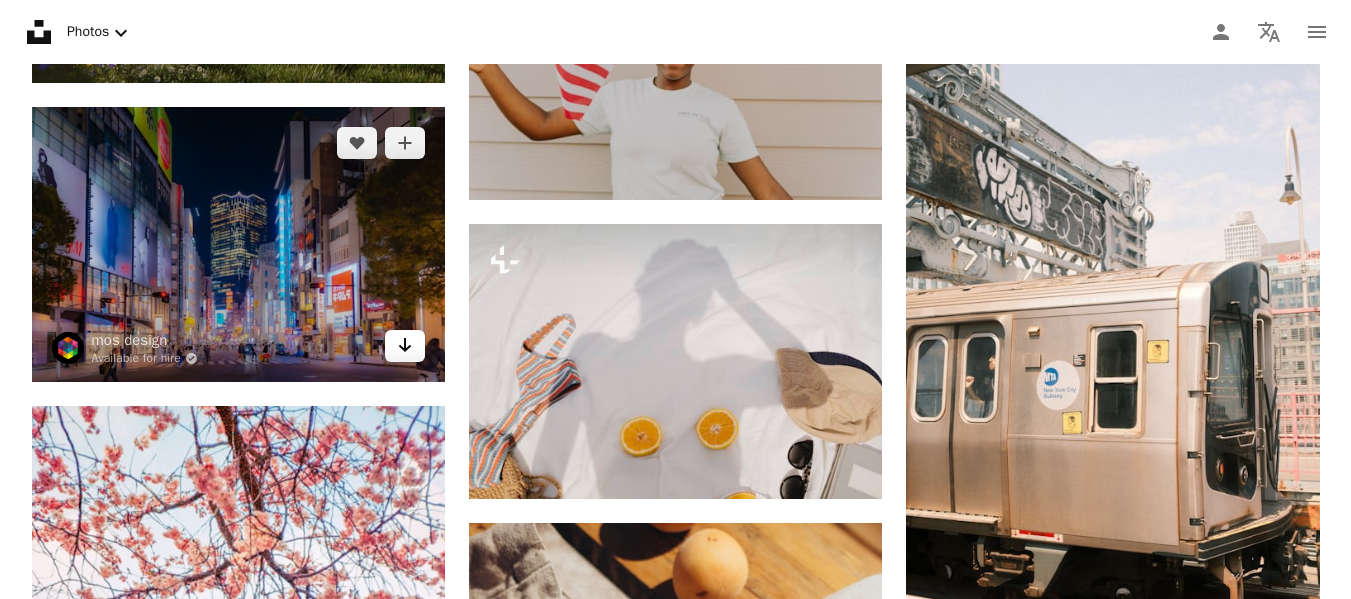 click on "Arrow pointing down" 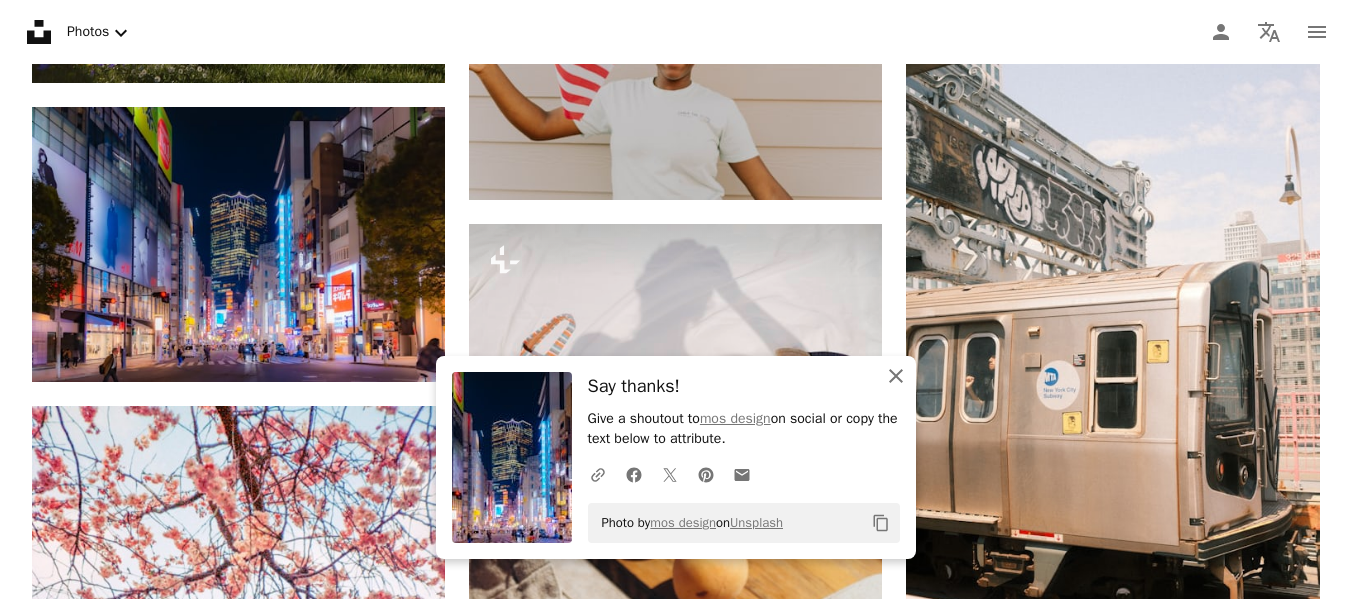 click on "An X shape" 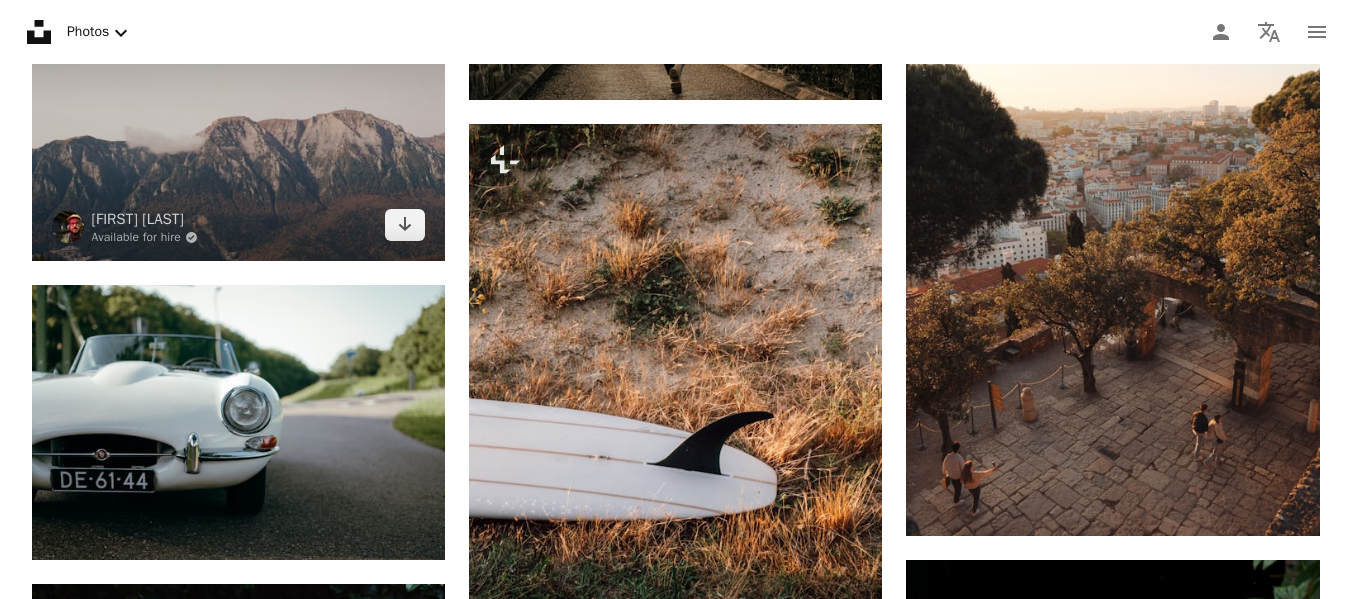 scroll, scrollTop: 50500, scrollLeft: 0, axis: vertical 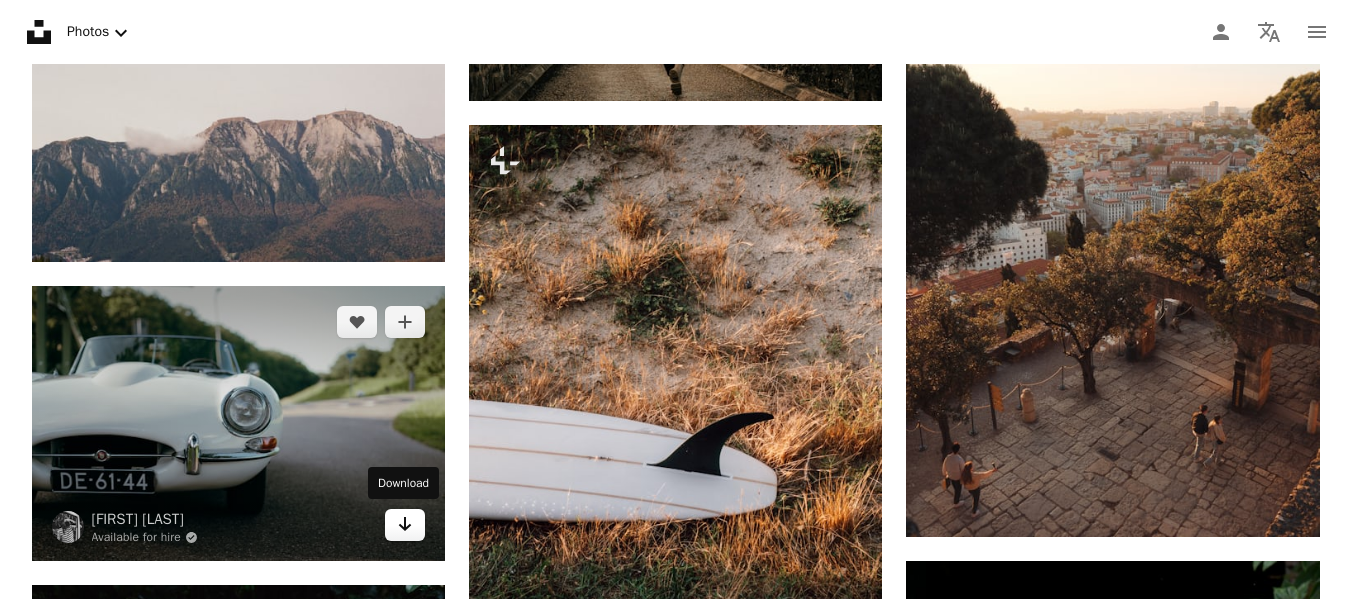 click 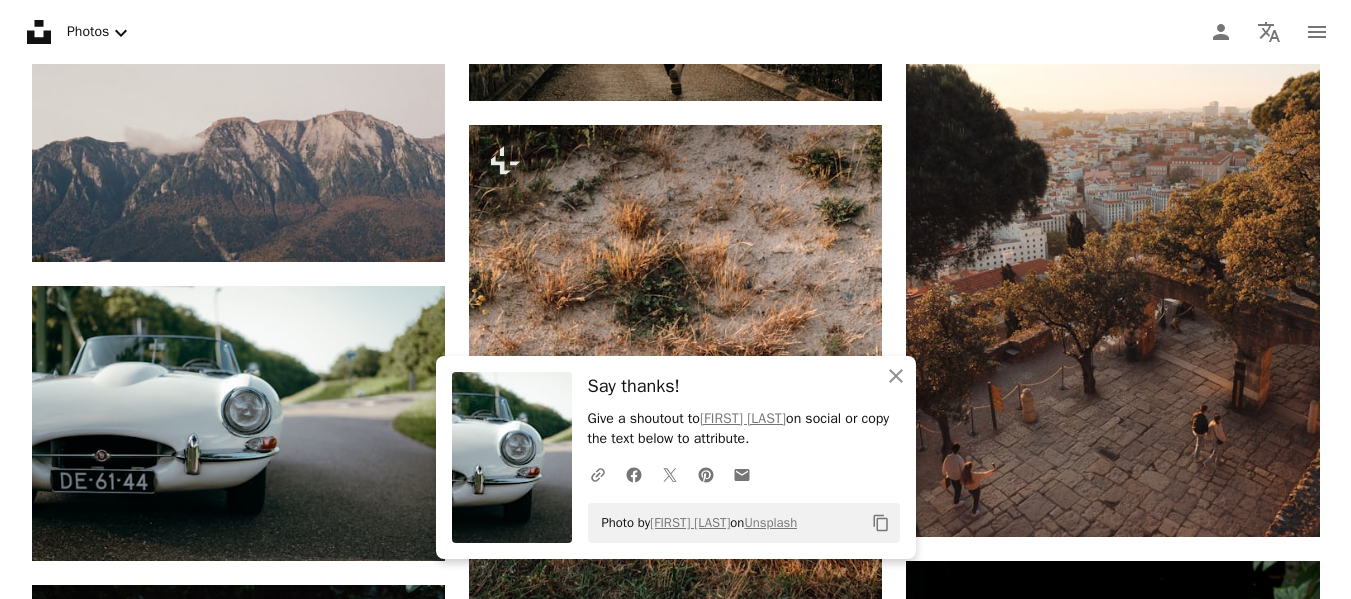 click on "A heart A plus sign [FIRST] [LAST] Available for hire A checkmark inside of a circle Arrow pointing down A heart A plus sign [FIRST] [LAST] Available for hire A checkmark inside of a circle Arrow pointing down A heart A plus sign [FIRST] [LAST] Available for hire A checkmark inside of a circle Arrow pointing down A heart A plus sign [FIRST] [LAST] Arrow pointing down Plus sign for Unsplash+ A heart A plus sign [FIRST] [LAST] For  Unsplash+ A lock Download A heart A plus sign [FIRST] [LAST] Arrow pointing down A heart A plus sign [FIRST] [LAST] Available for hire A checkmark inside of a circle Arrow pointing down A heart A plus sign [FIRST] [LAST] Available for hire A checkmark inside of a circle Arrow pointing down Plus sign for Unsplash+ A heart A plus sign [FIRST] [LAST] For  Unsplash+ A lock Download A heart A plus sign [FIRST] [LAST] Arrow pointing down A heart A plus sign [FIRST] [LAST] Available for hire A checkmark inside of a circle Arrow pointing down A heart A plus sign [FIRST] [LAST] Available for hire A checkmark inside of a circle Arrow pointing down A heart For" at bounding box center (1112, -23282) 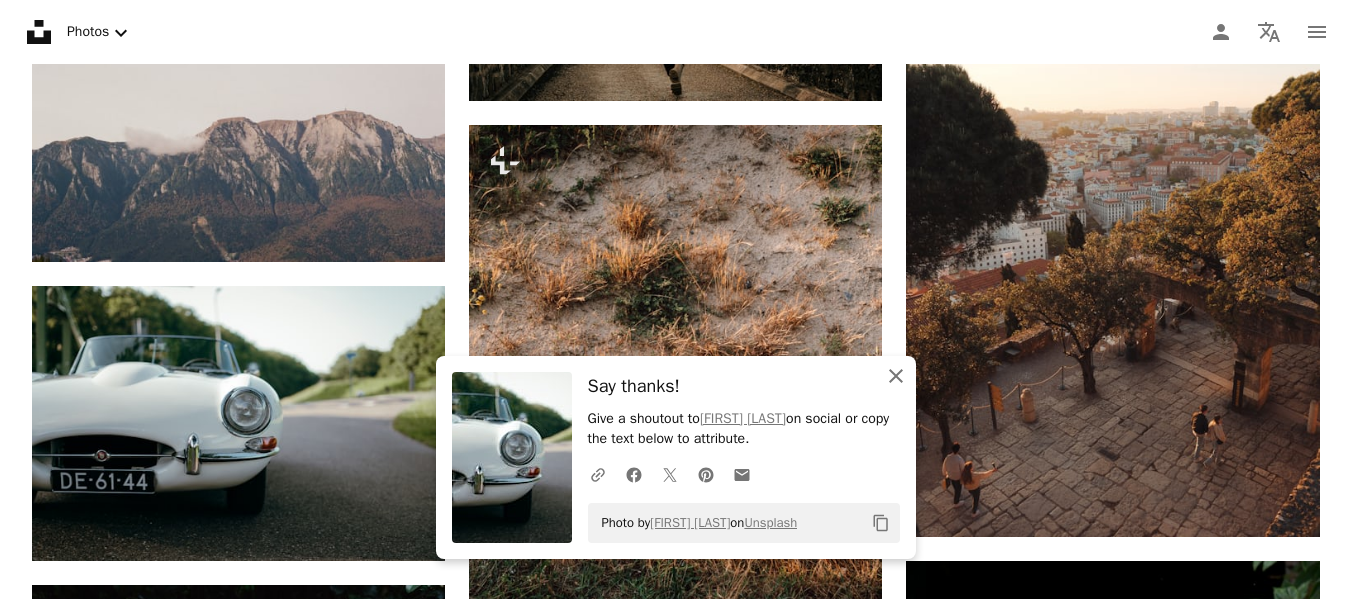 click on "An X shape" 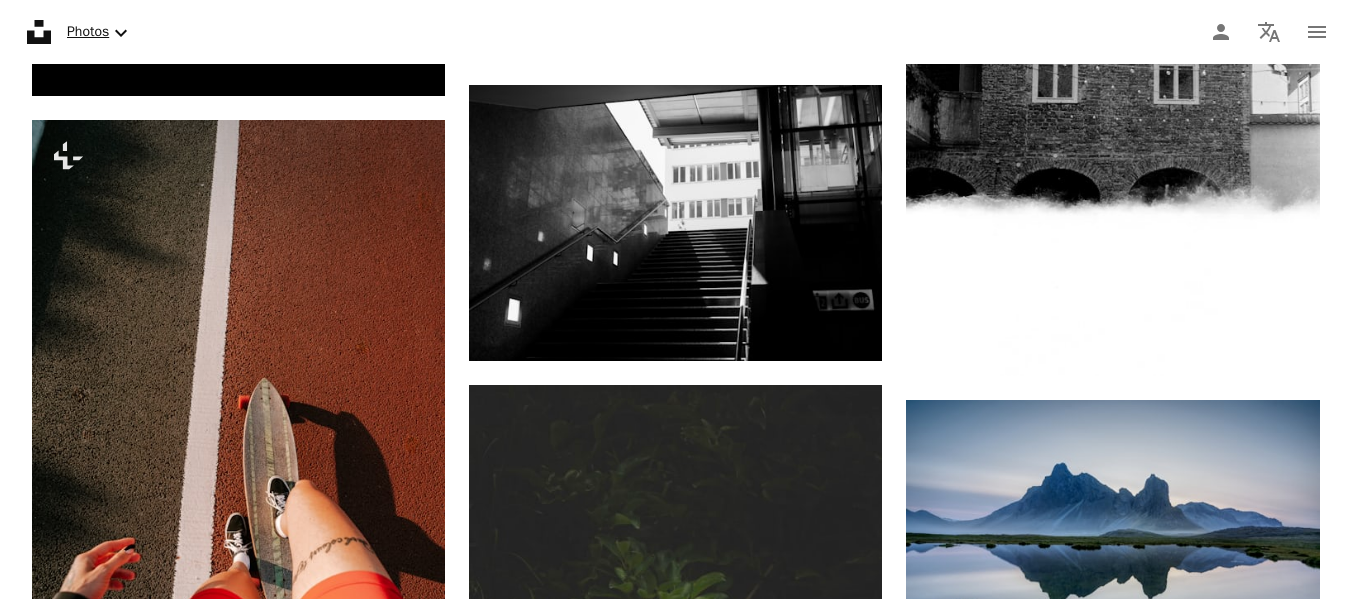 scroll, scrollTop: 54400, scrollLeft: 0, axis: vertical 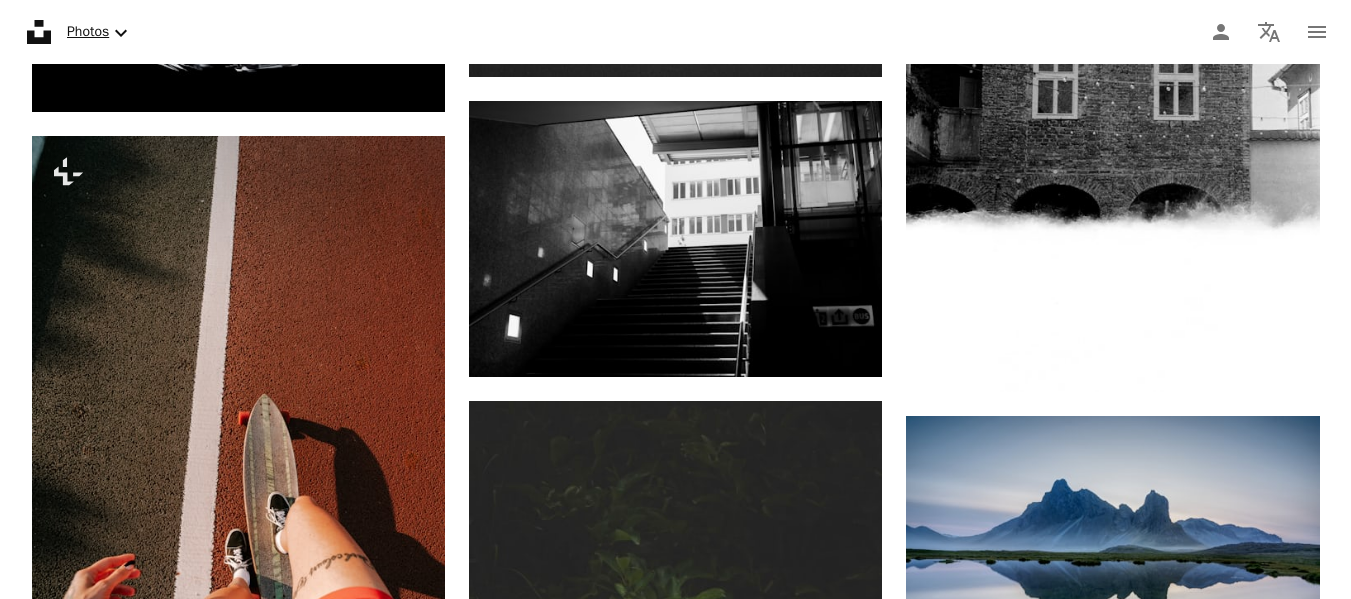 click on "Chevron down" 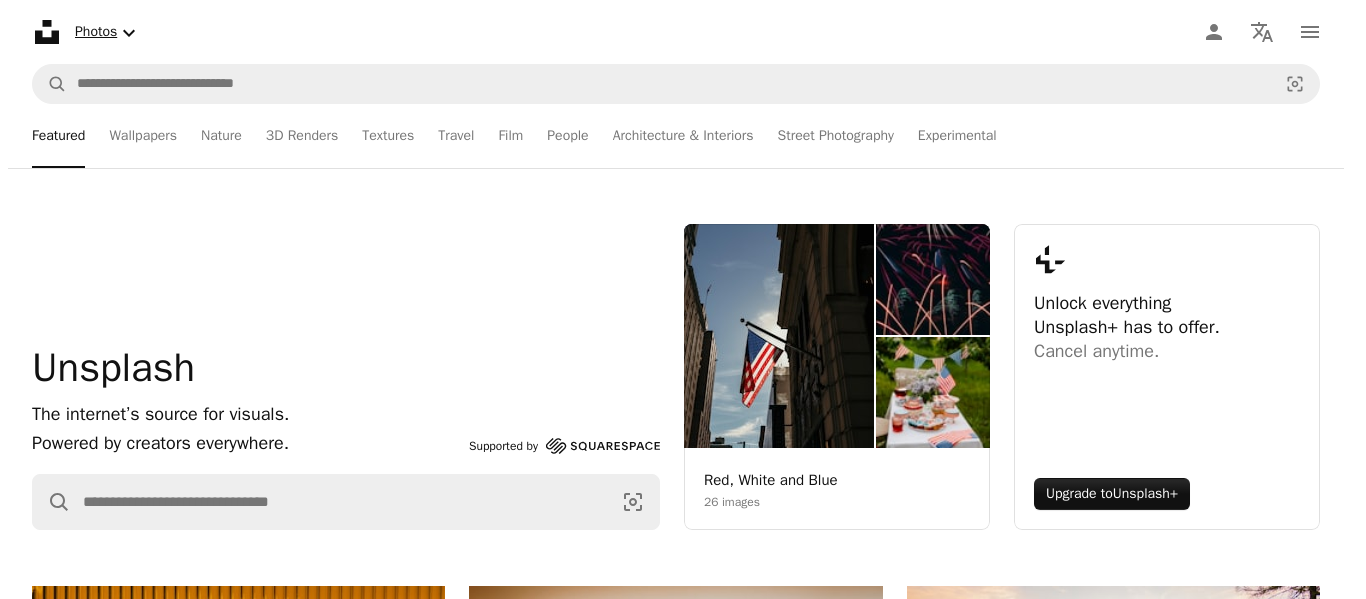 scroll, scrollTop: 0, scrollLeft: 0, axis: both 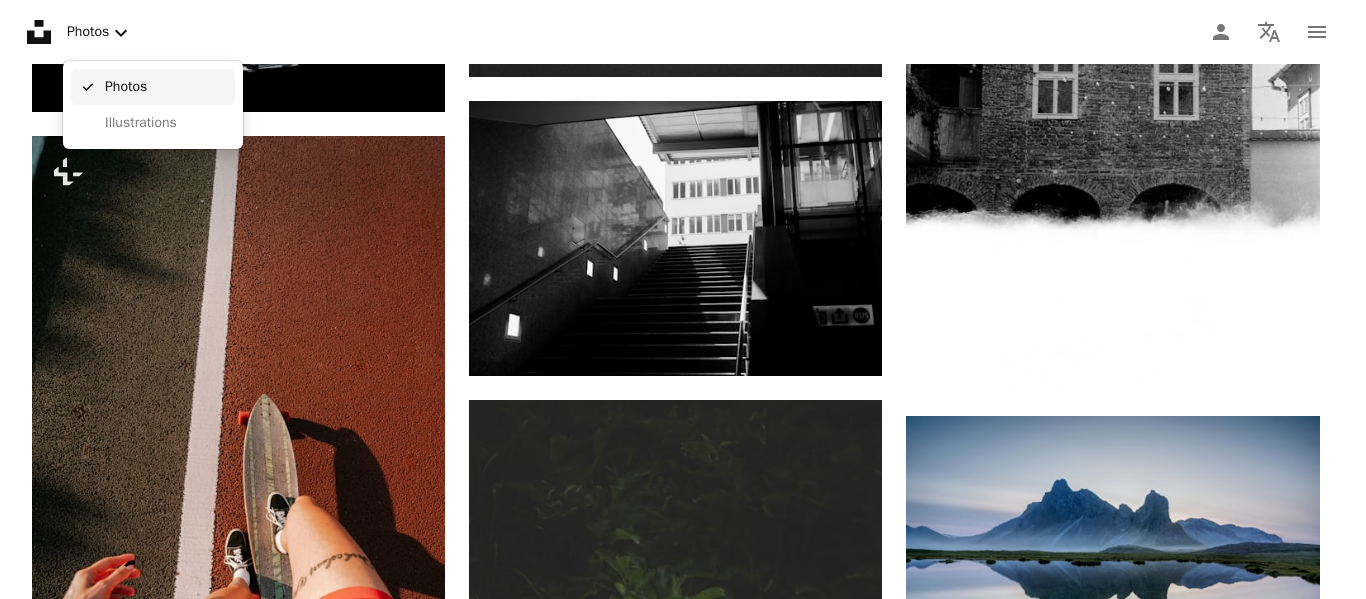 click on "Photos" at bounding box center (166, 87) 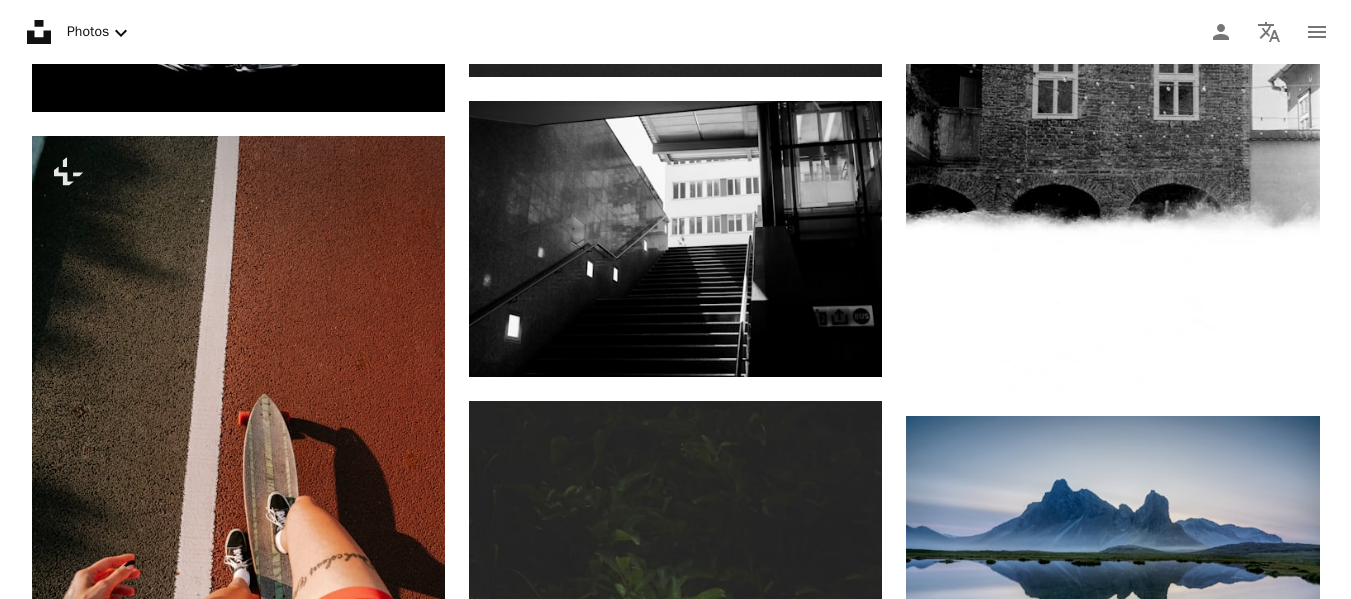 scroll, scrollTop: 52400, scrollLeft: 0, axis: vertical 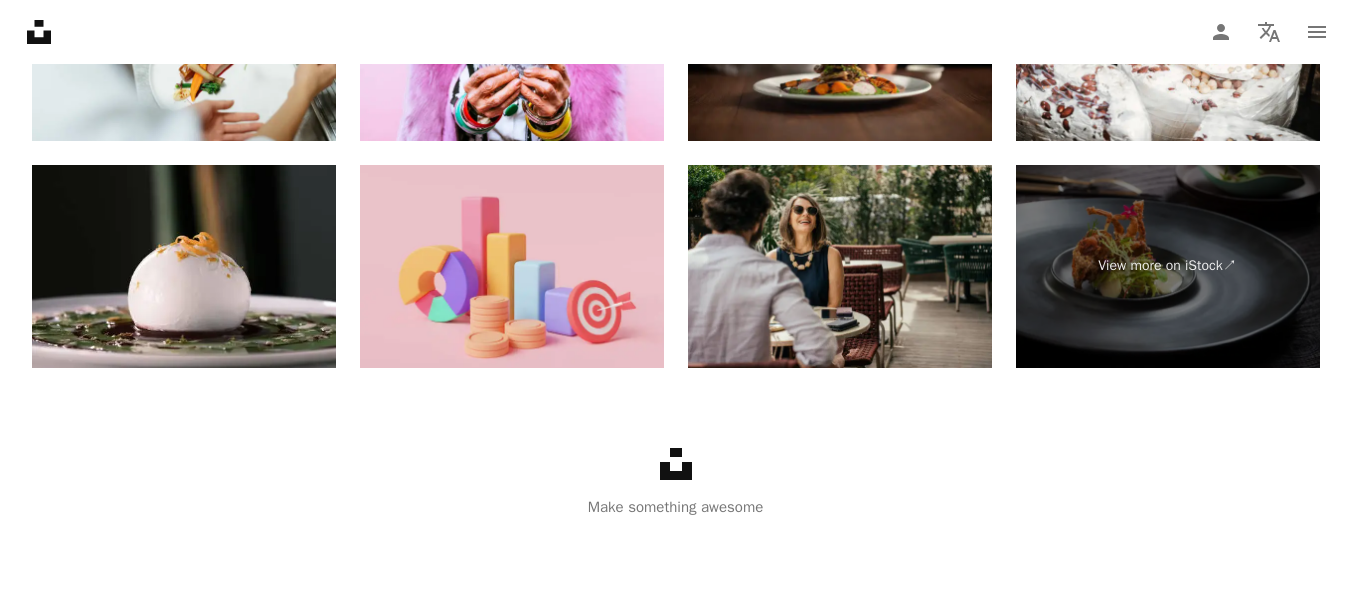click on "Arrow pointing down" 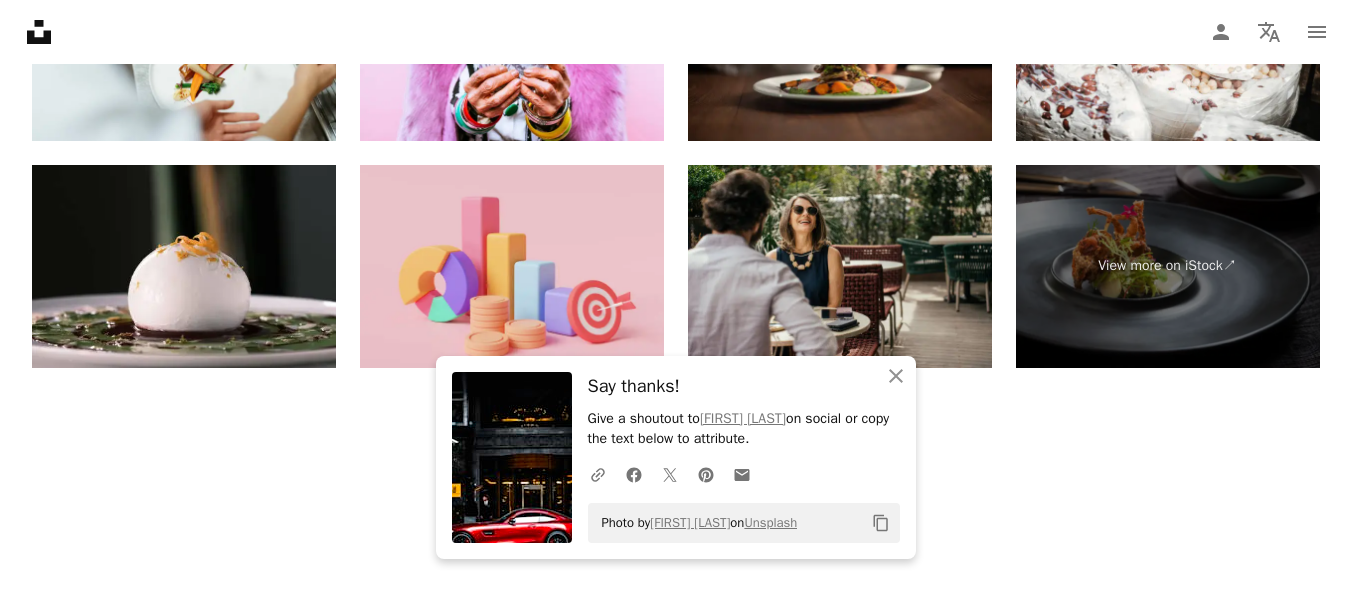 drag, startPoint x: 895, startPoint y: 324, endPoint x: 926, endPoint y: 345, distance: 37.44329 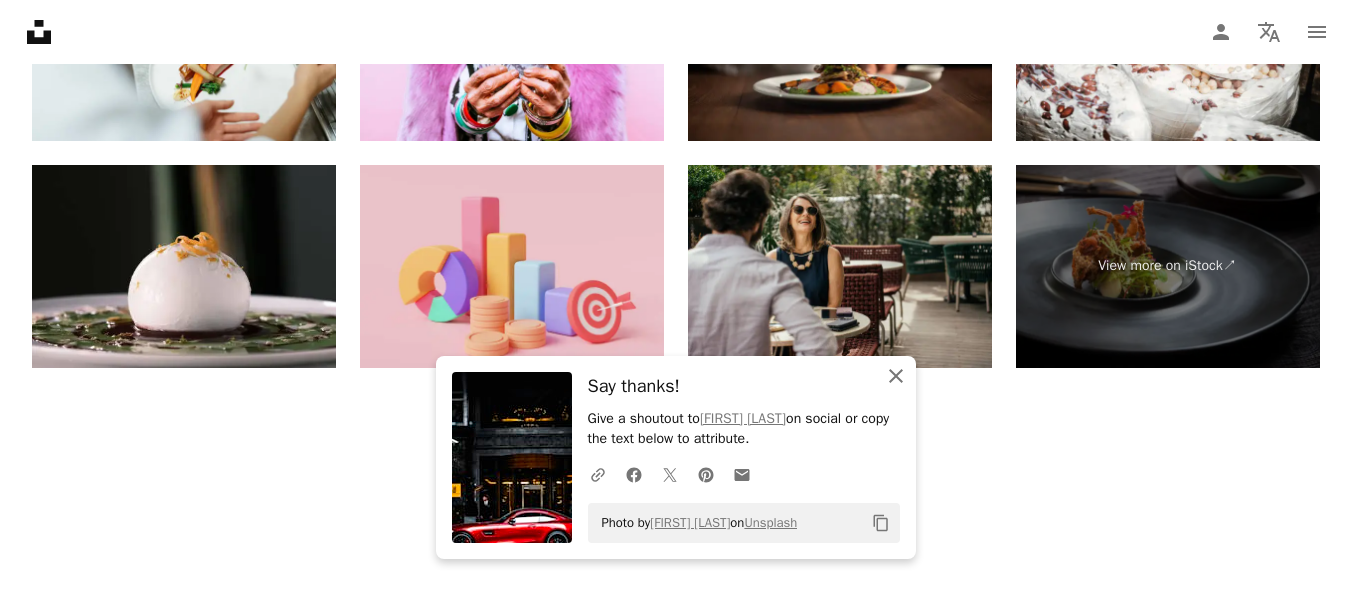 click 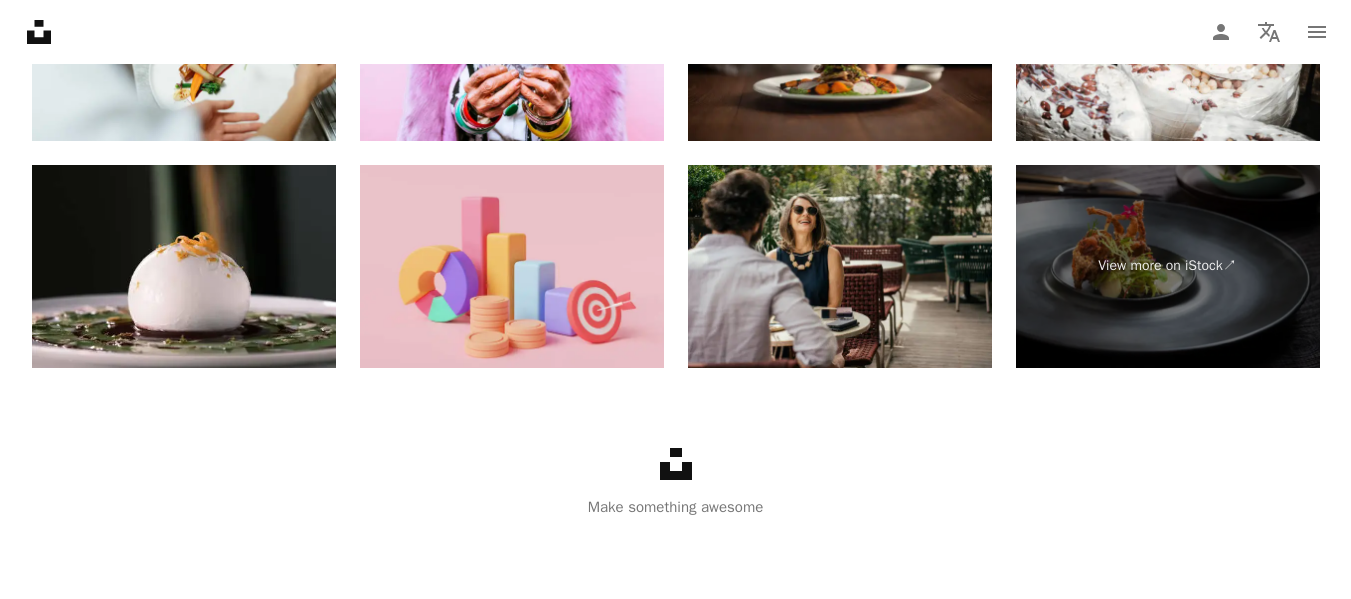 scroll, scrollTop: 2500, scrollLeft: 0, axis: vertical 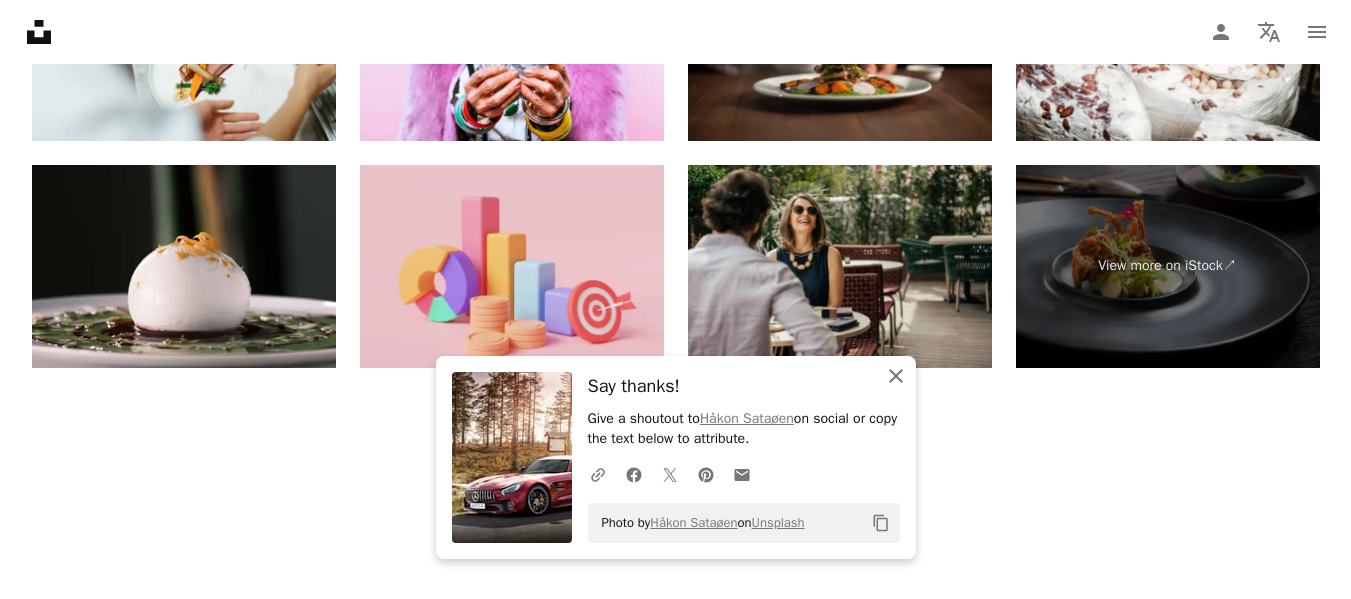 click on "An X shape" 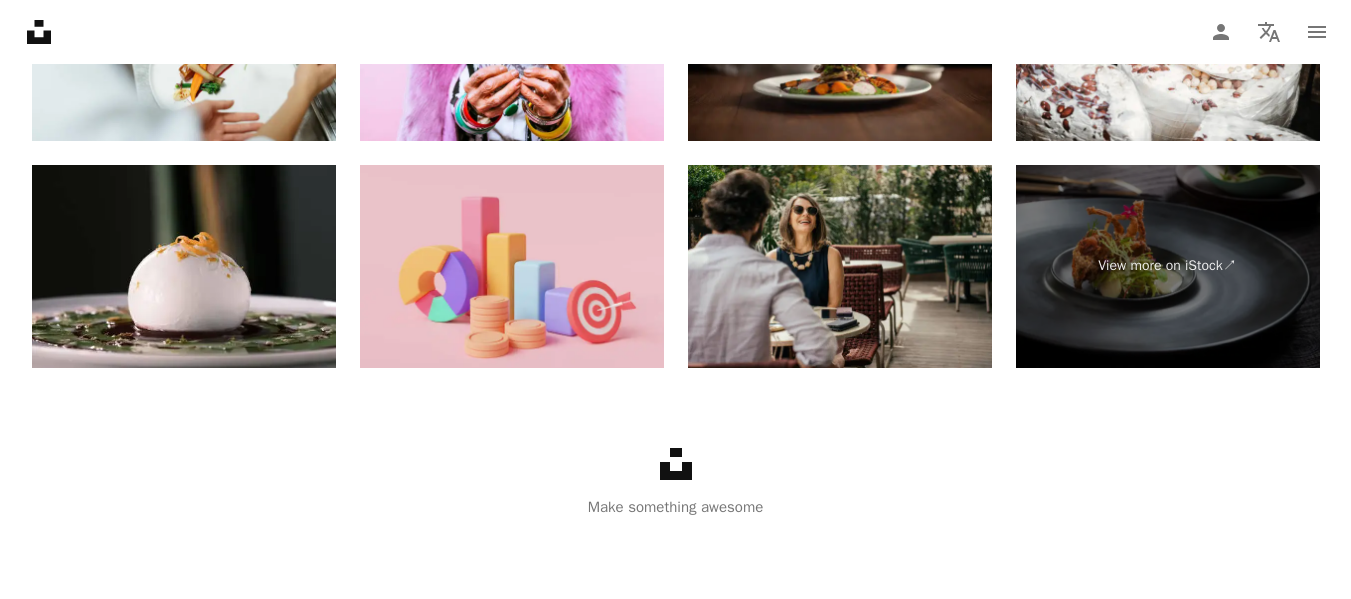 scroll, scrollTop: 100, scrollLeft: 0, axis: vertical 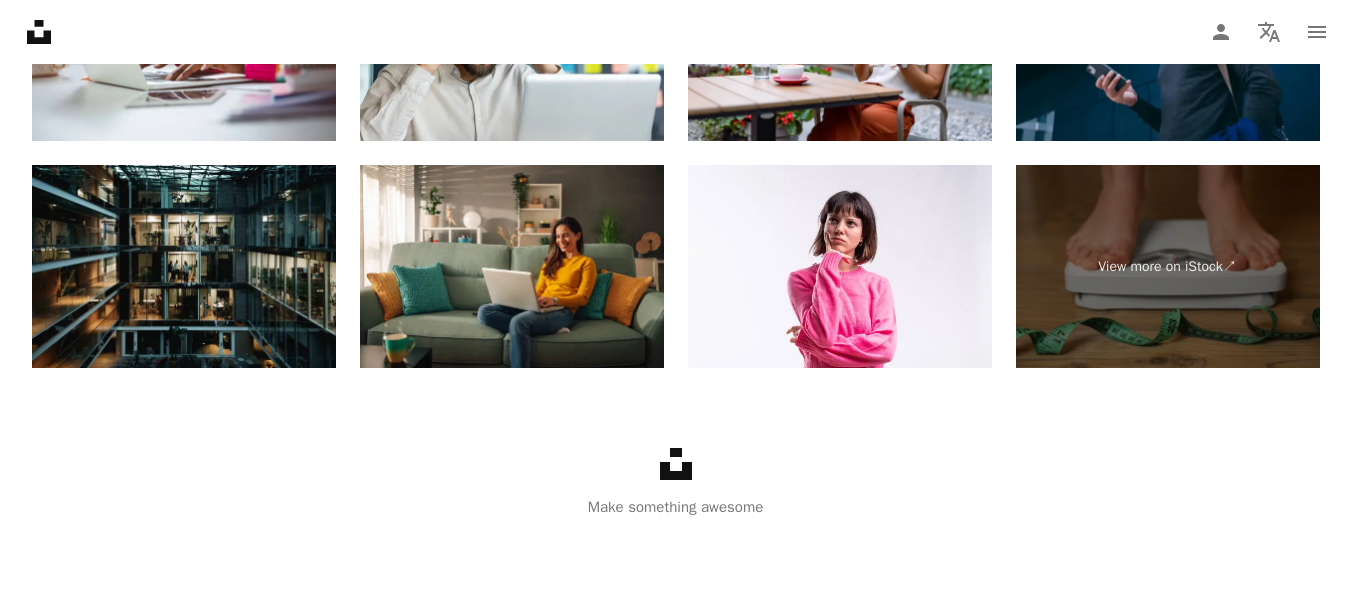 click on "professional" at bounding box center (104, -4310) 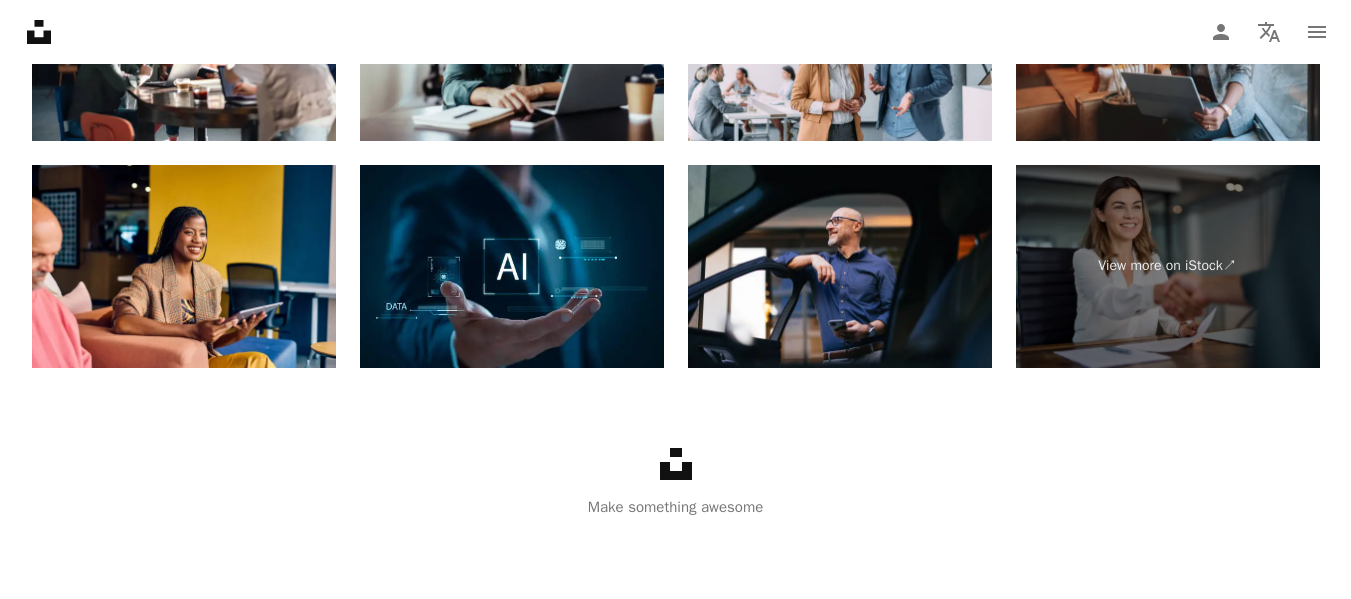 scroll, scrollTop: 200, scrollLeft: 0, axis: vertical 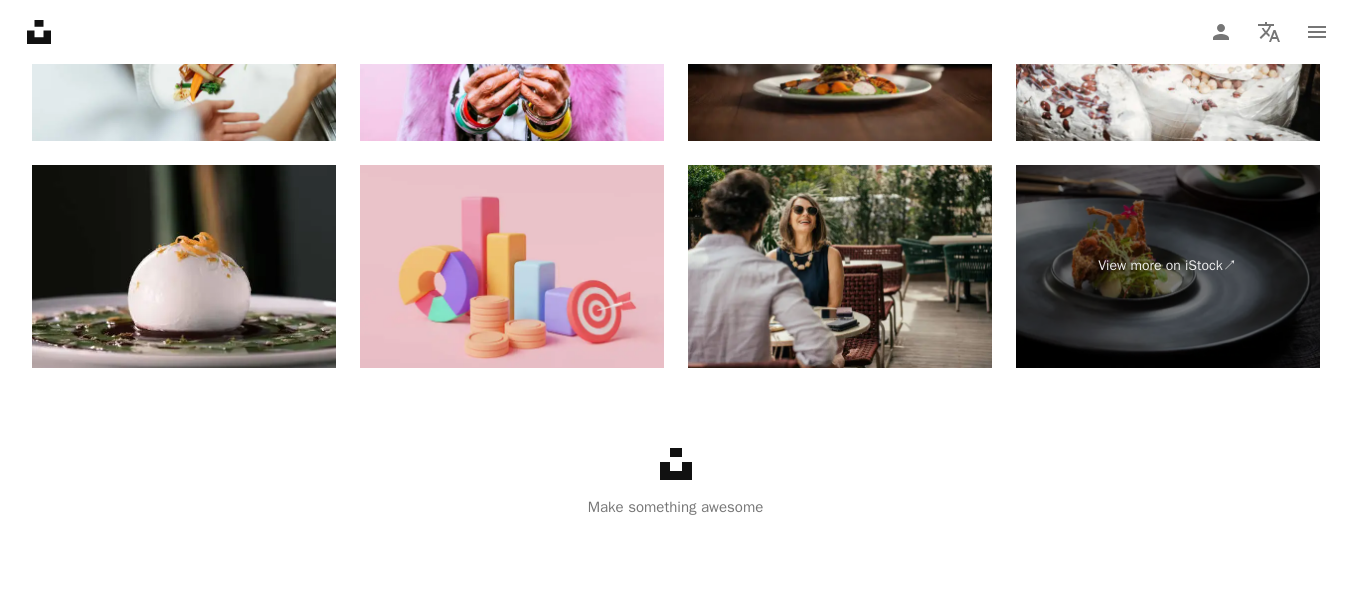 click on "luxury" at bounding box center [104, -4358] 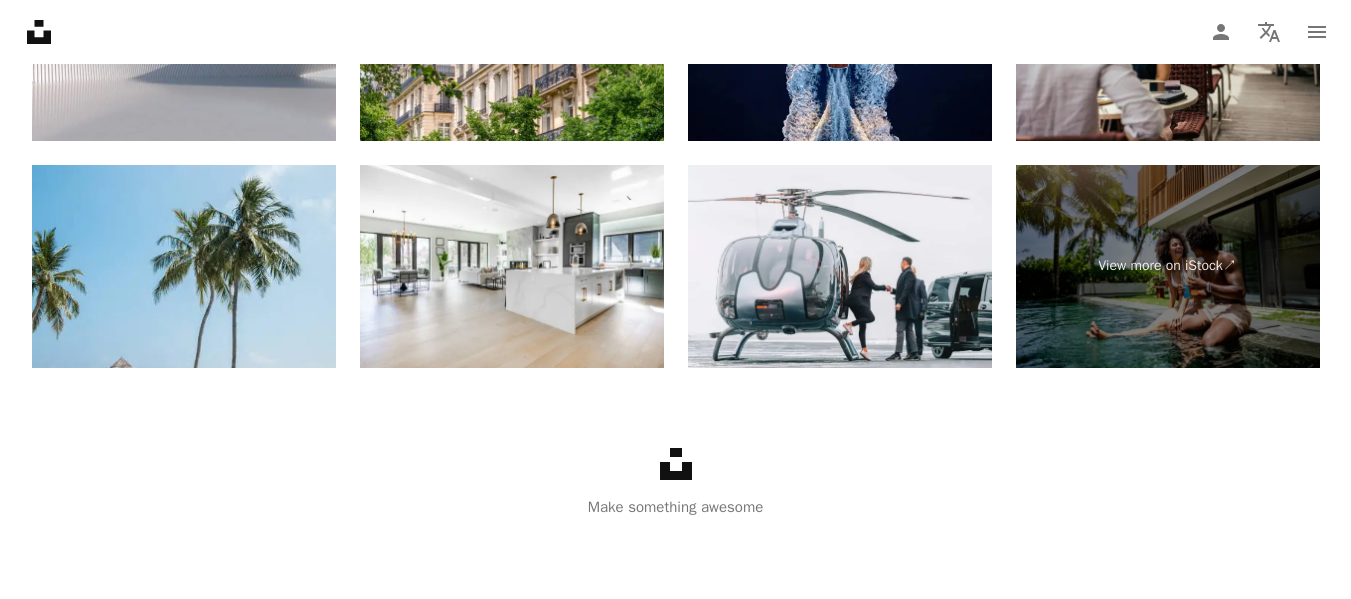 scroll, scrollTop: 2600, scrollLeft: 0, axis: vertical 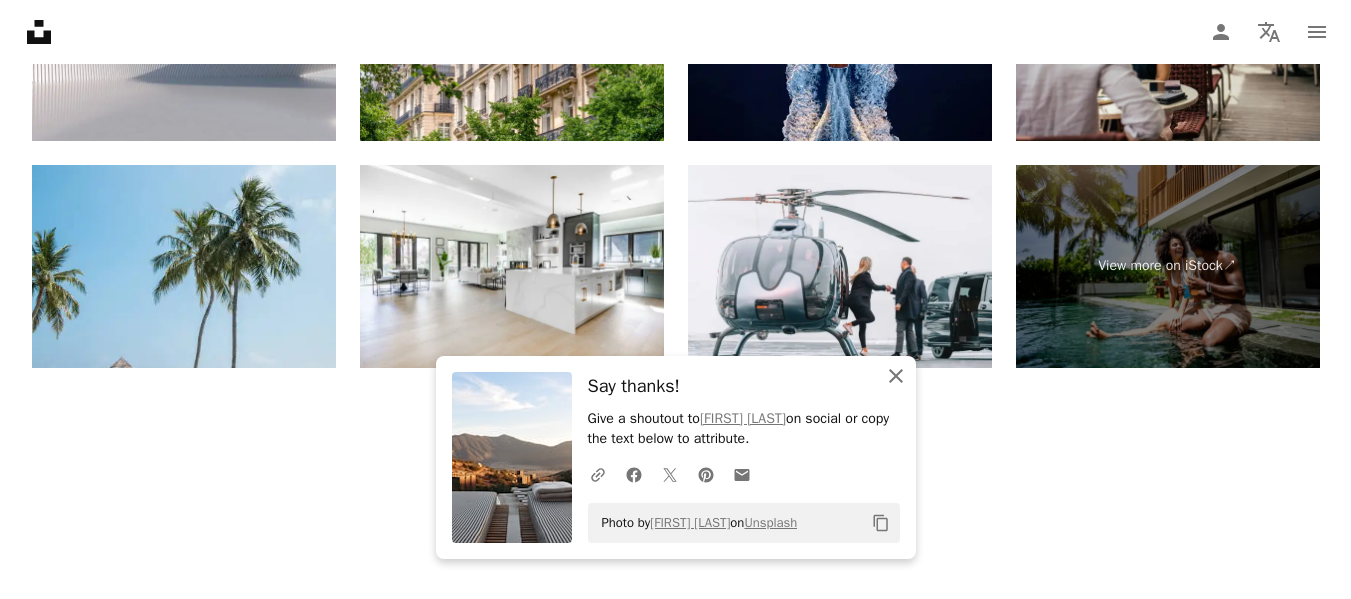 click on "An X shape" 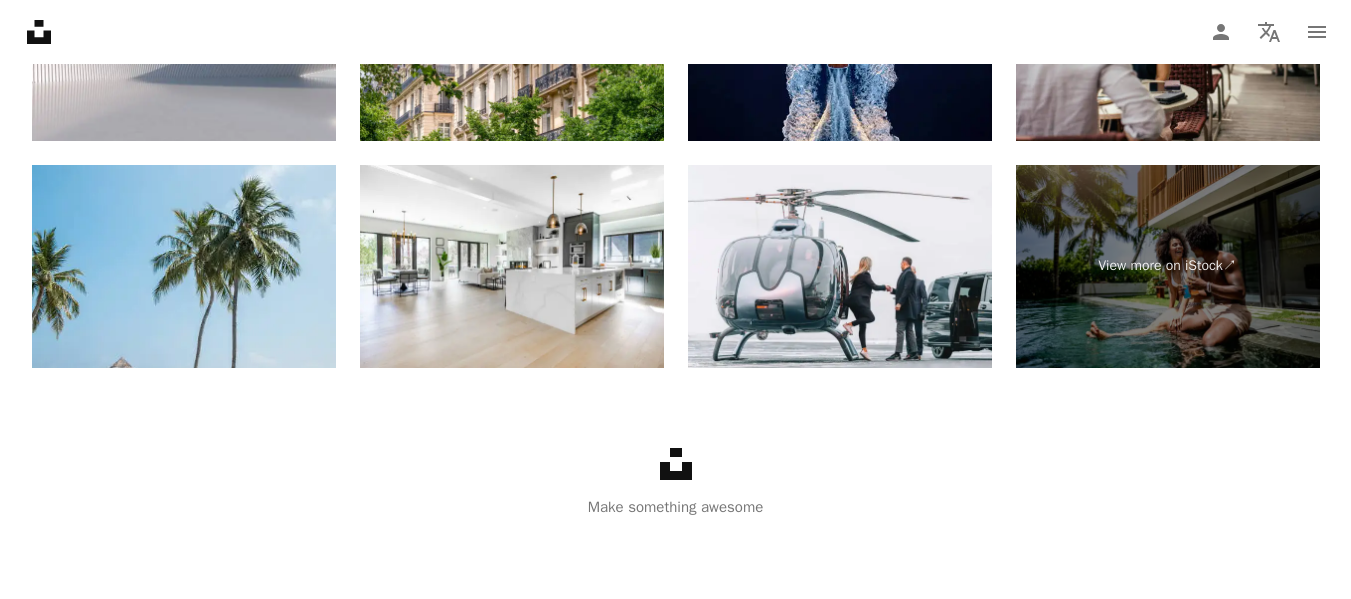 scroll, scrollTop: 3200, scrollLeft: 0, axis: vertical 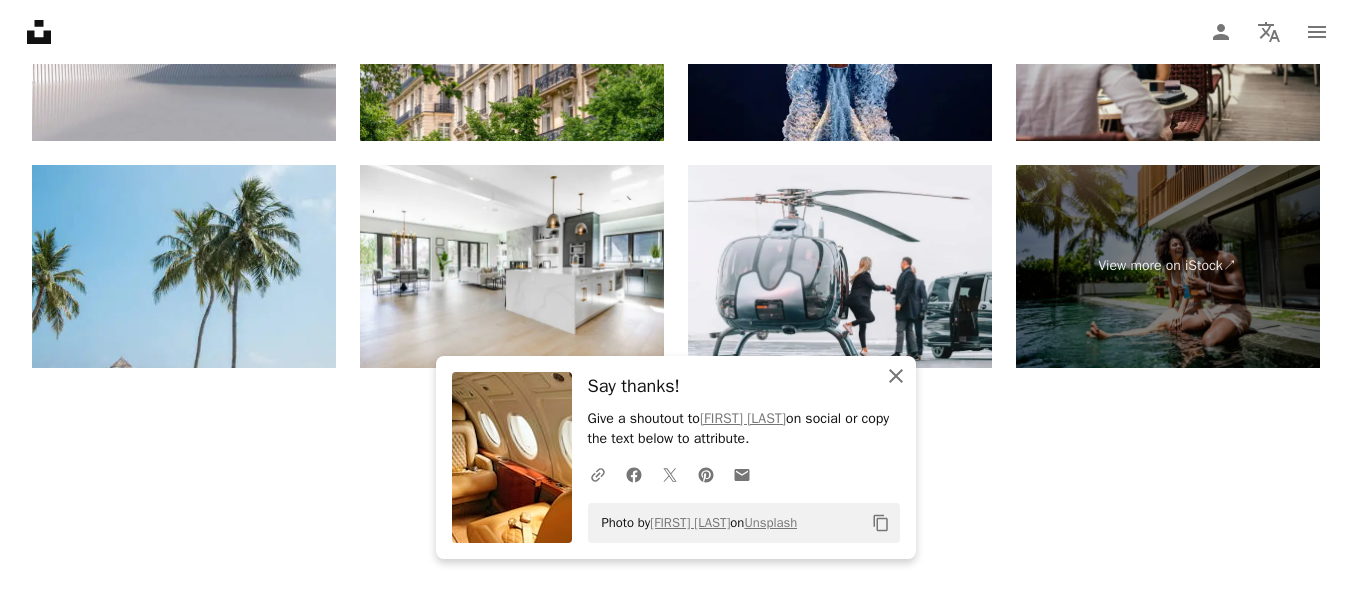 click 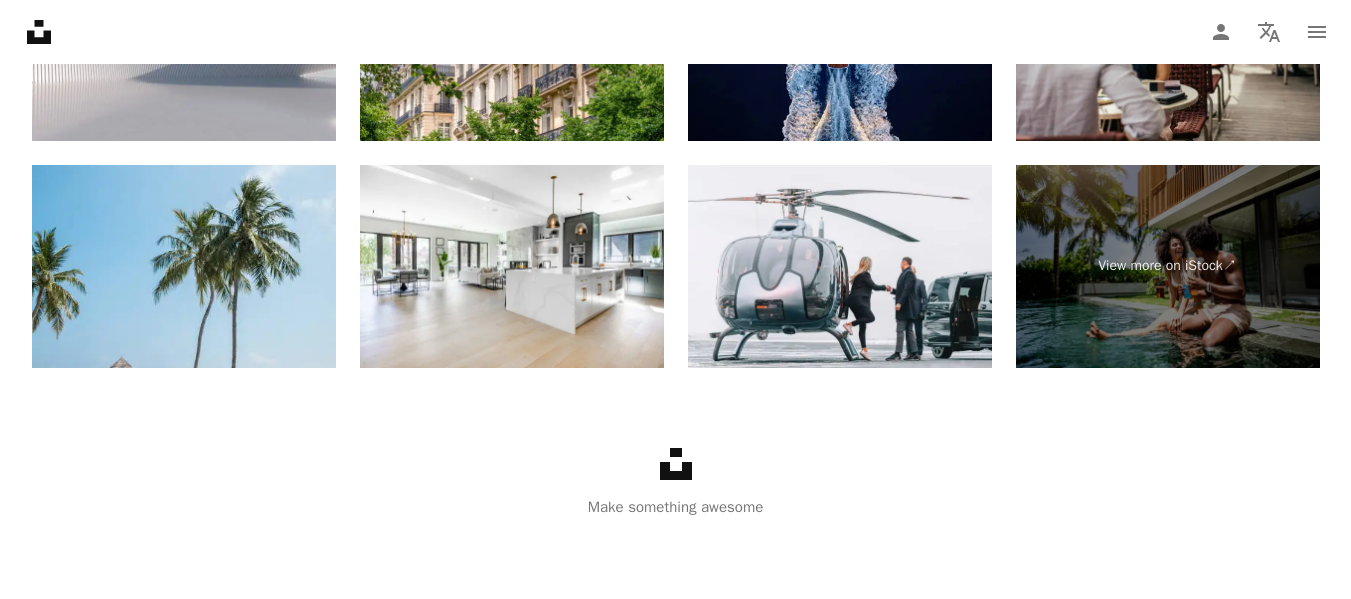 scroll, scrollTop: 4100, scrollLeft: 0, axis: vertical 